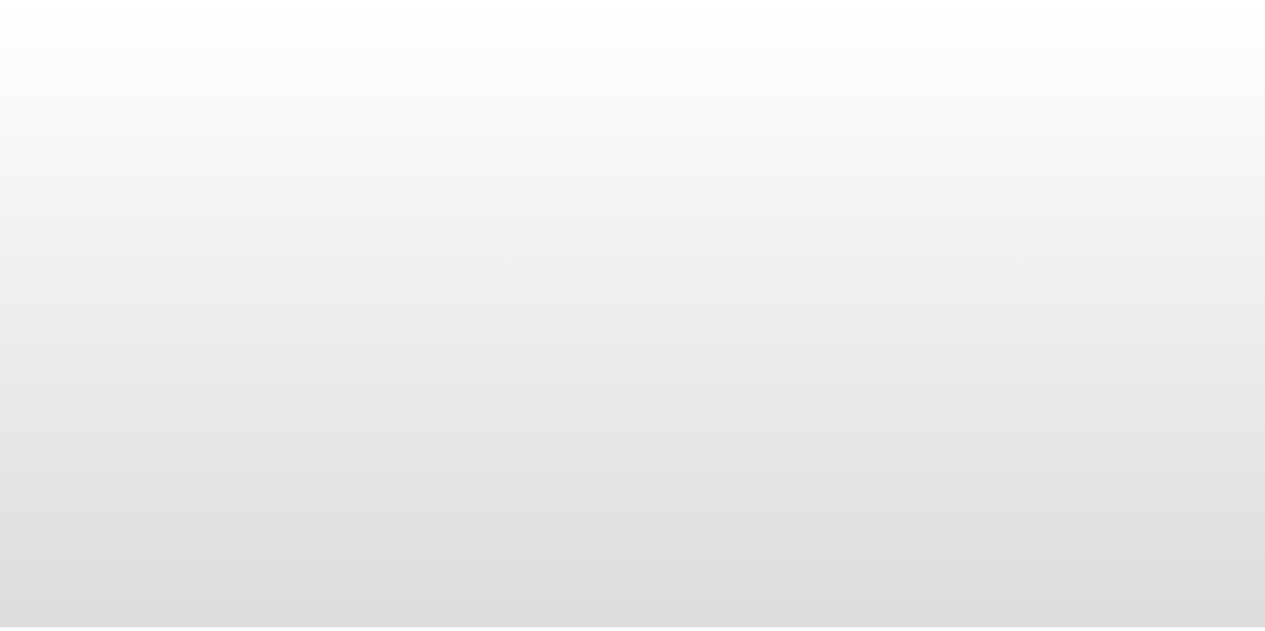 scroll, scrollTop: 0, scrollLeft: 0, axis: both 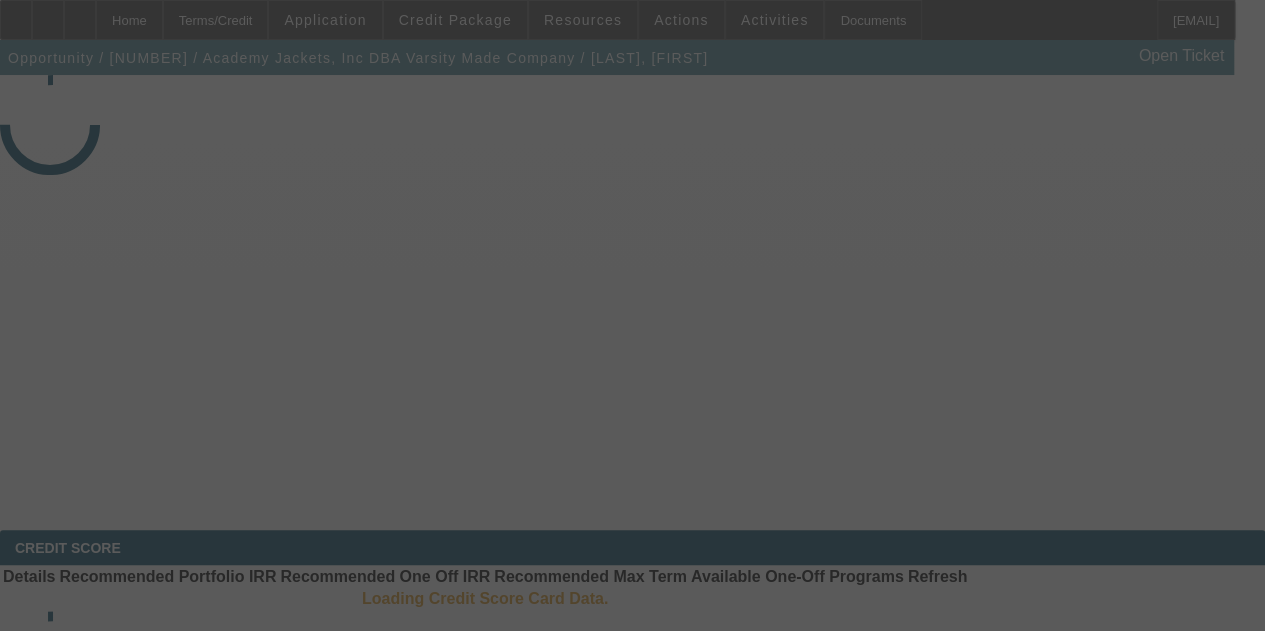 select on "3" 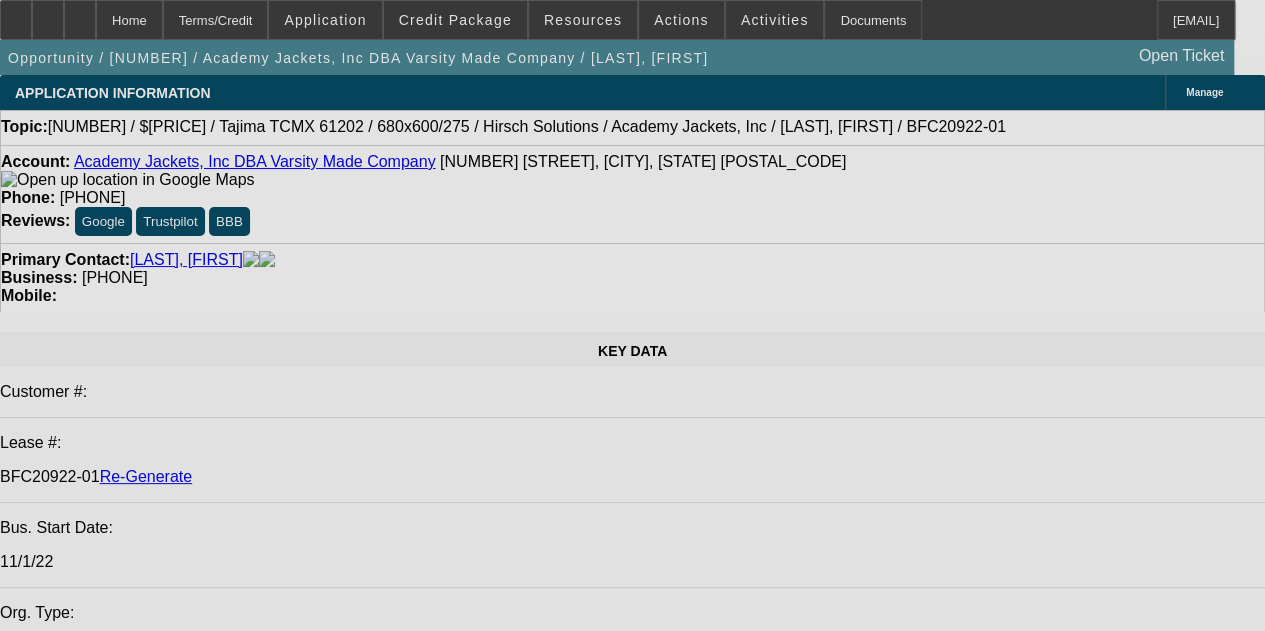 select on "0" 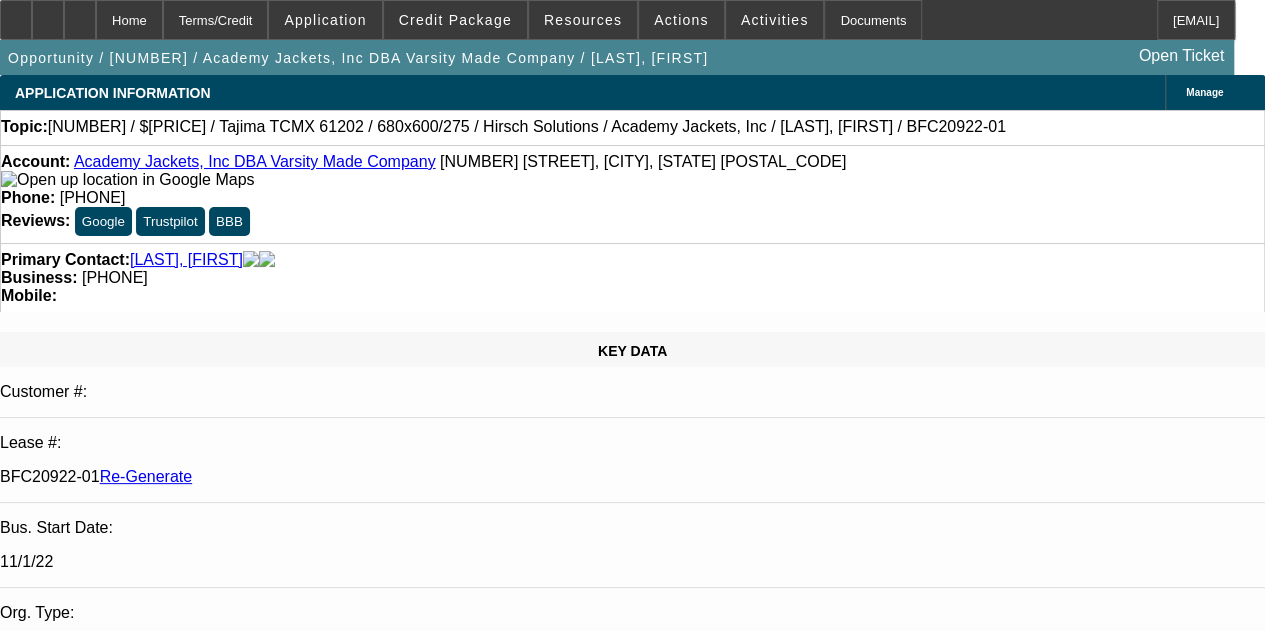 select on "2" 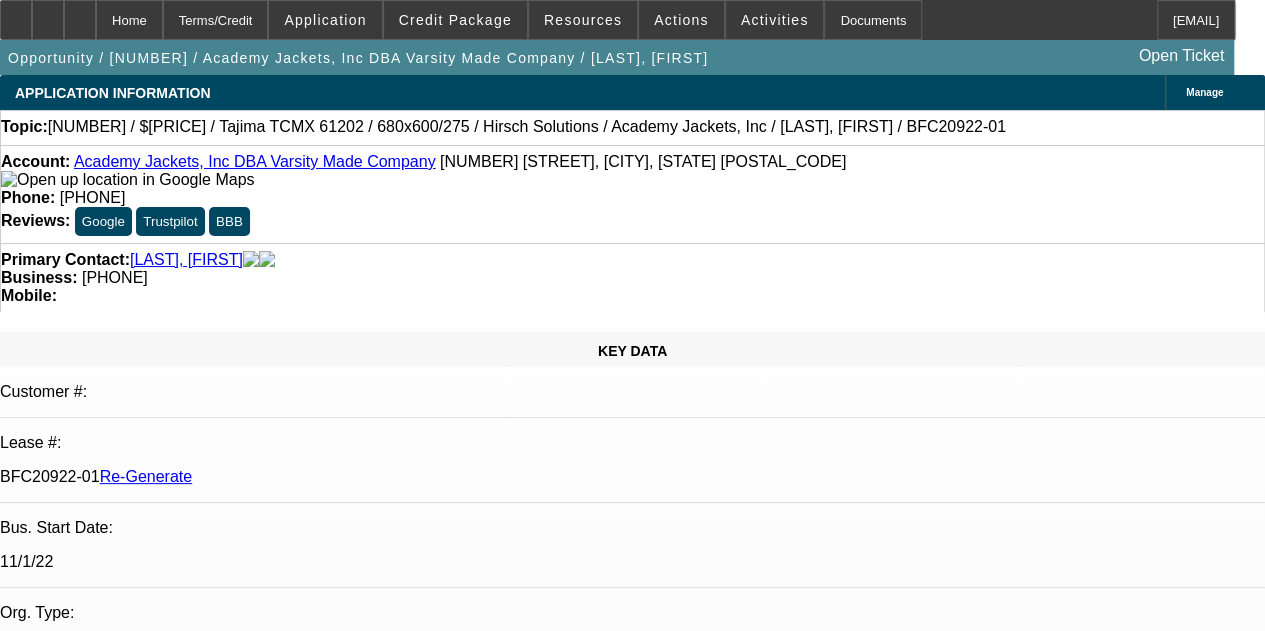 click on "New Documentation Request – [LAST], [FIRST] - Academy Jackets, Inc" at bounding box center (240, 7519) 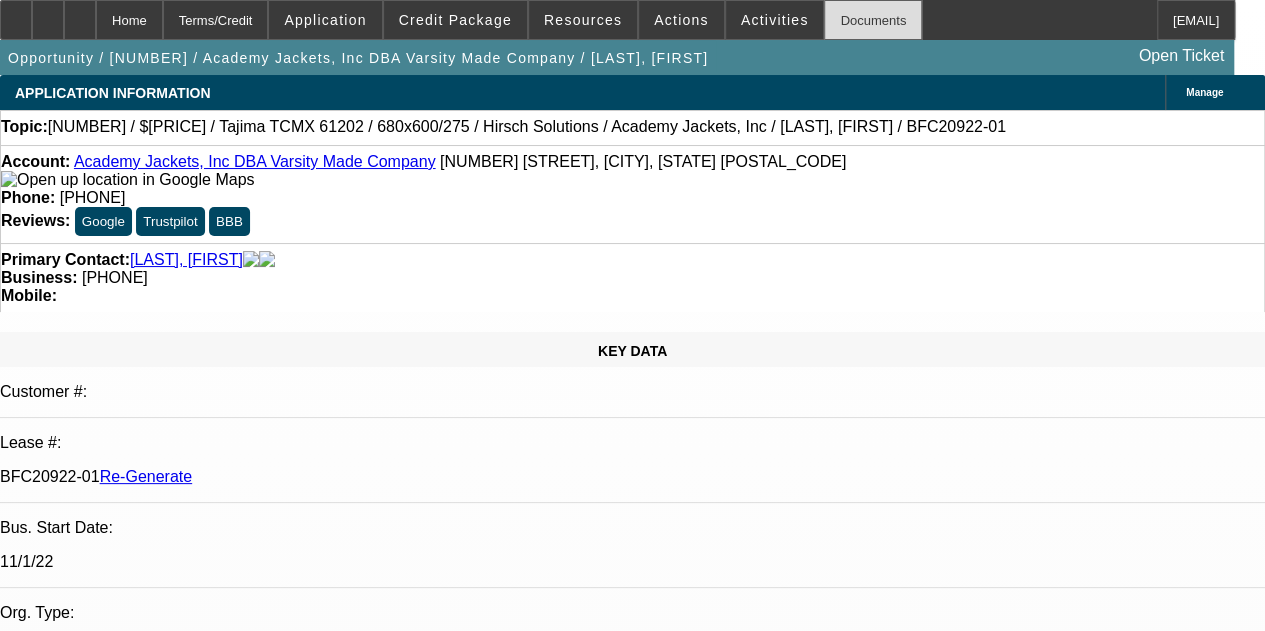 click on "Documents" at bounding box center [873, 20] 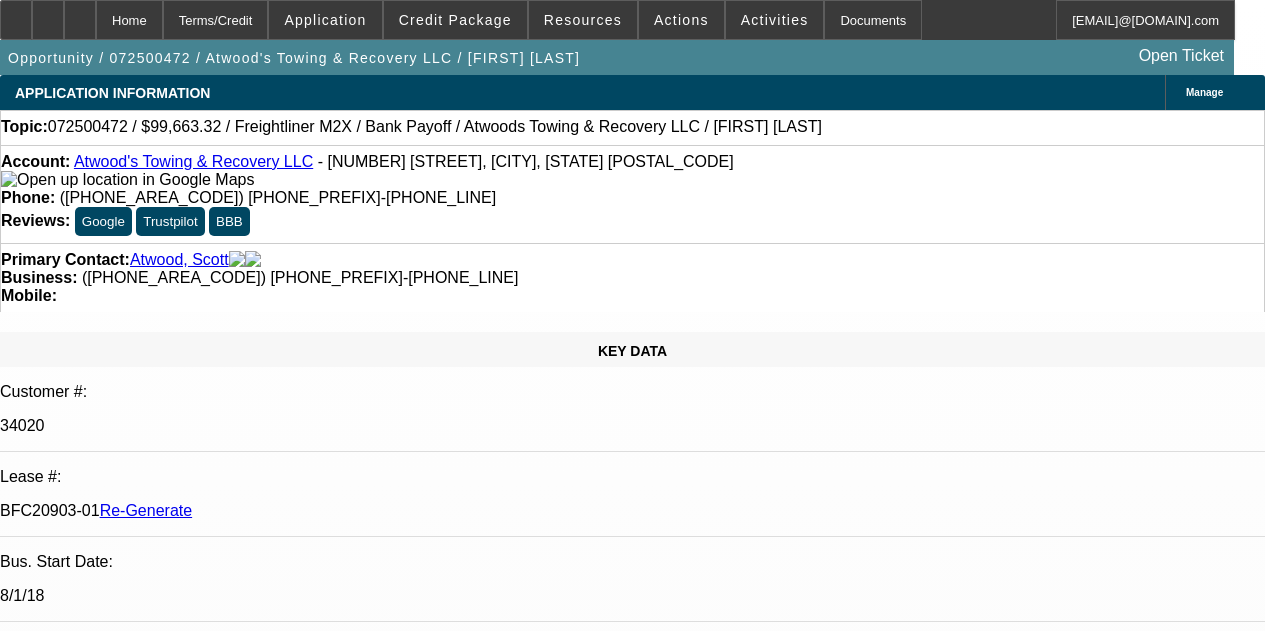 select on "4" 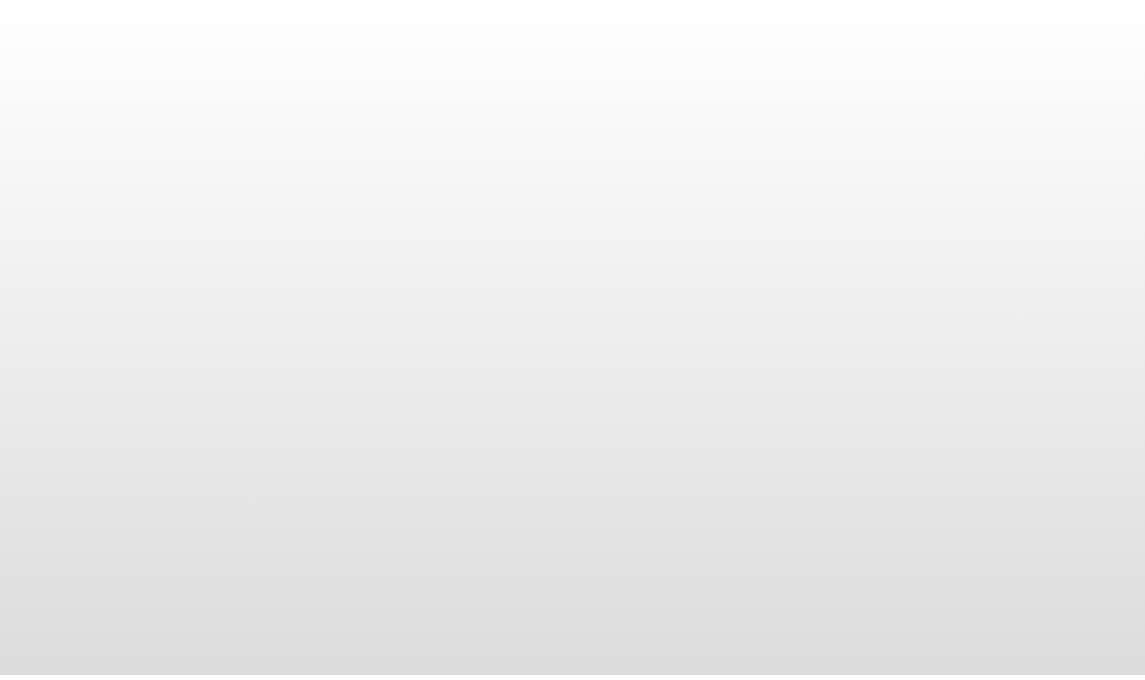 scroll, scrollTop: 0, scrollLeft: 0, axis: both 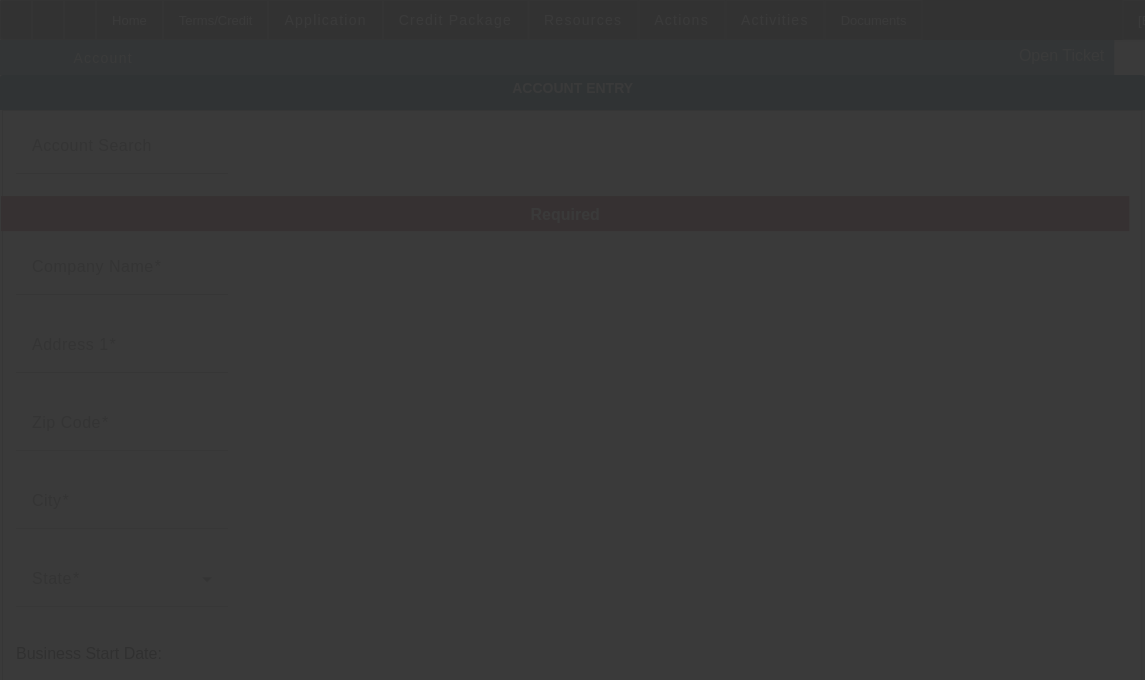 type on "Academy Jackets, Inc" 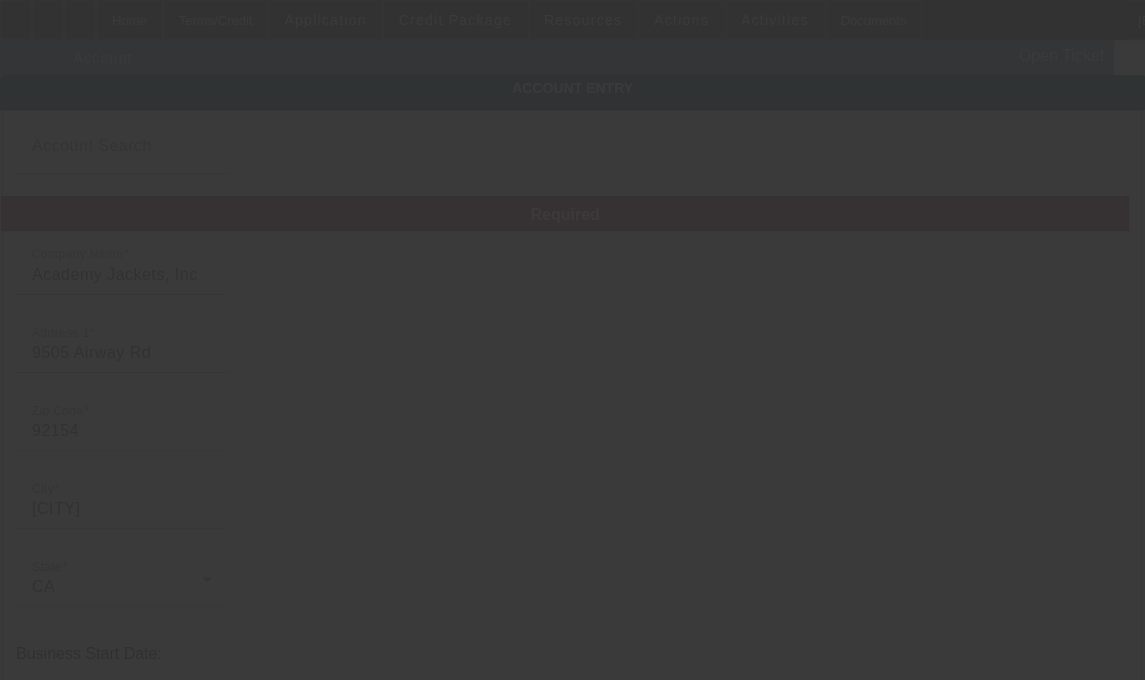 type on "8/6/2025" 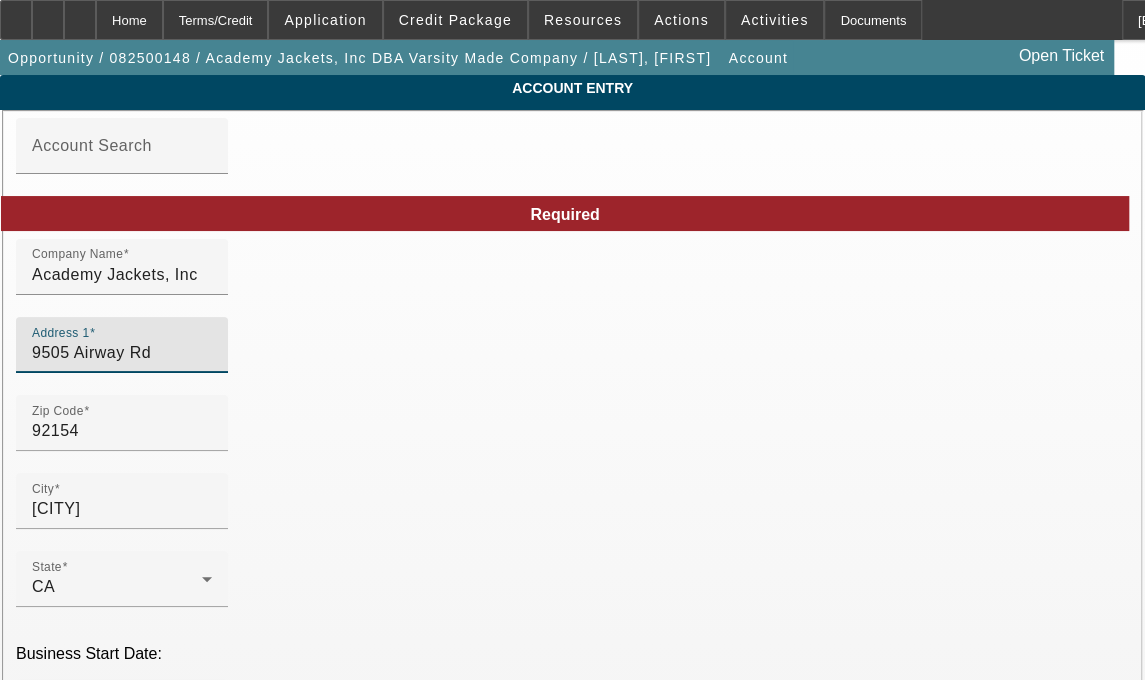 click on "9505 Airway Rd" at bounding box center [122, 353] 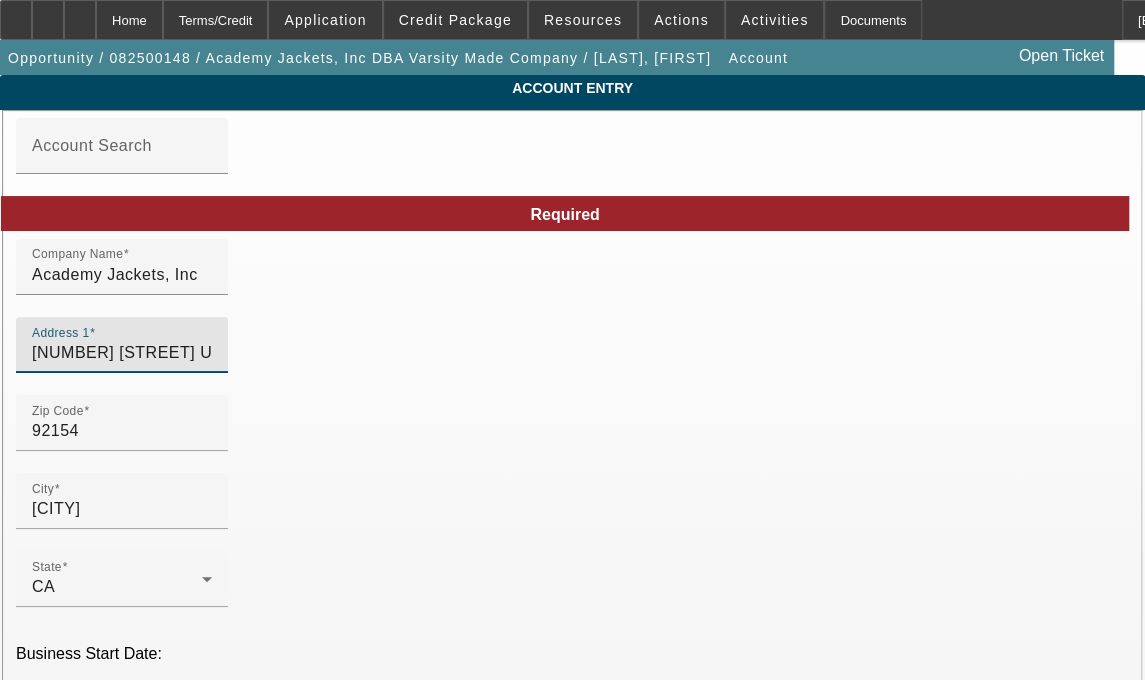 type on "[NUMBER] [STREET]" 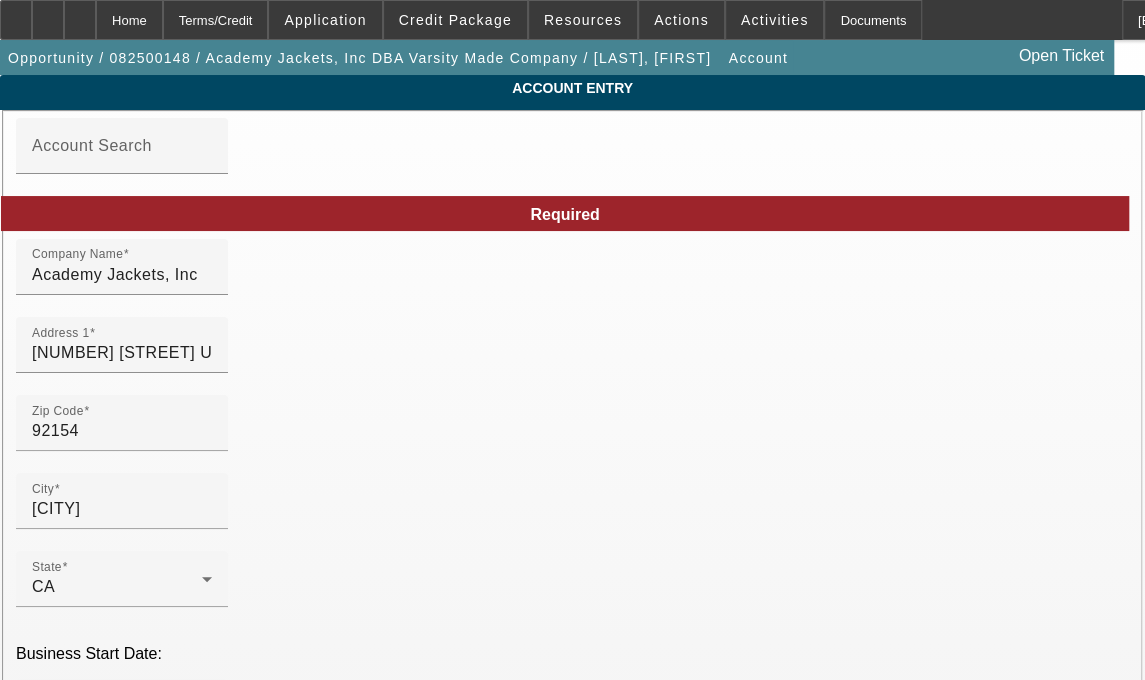 drag, startPoint x: 655, startPoint y: 369, endPoint x: 557, endPoint y: 371, distance: 98.02041 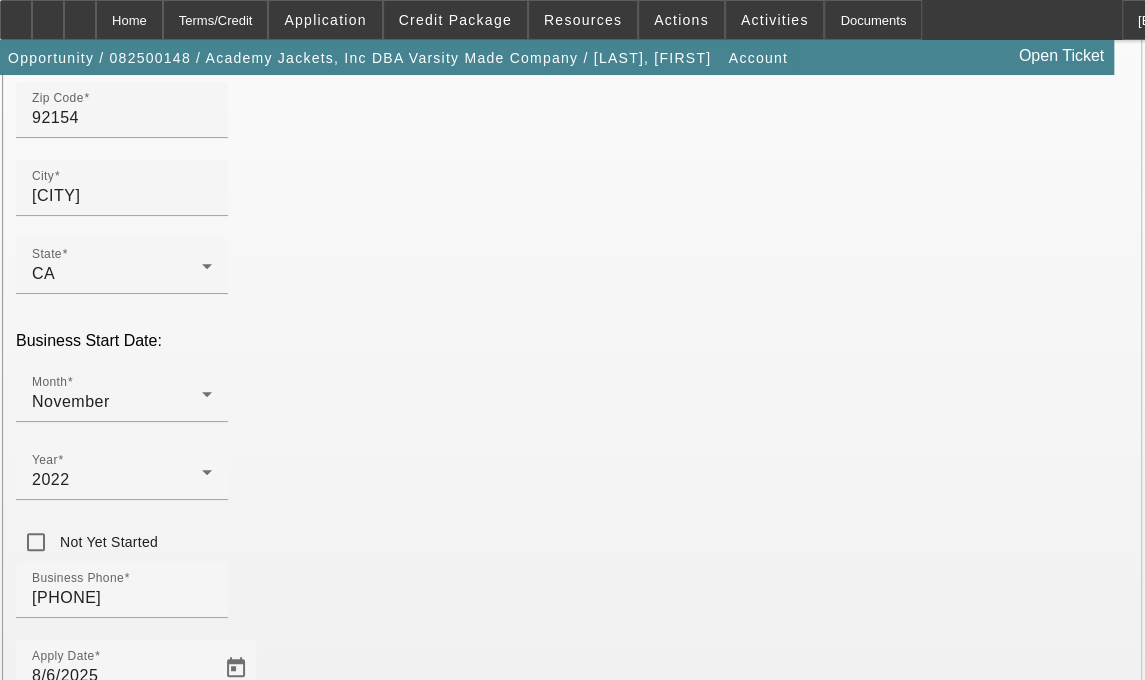 scroll, scrollTop: 352, scrollLeft: 0, axis: vertical 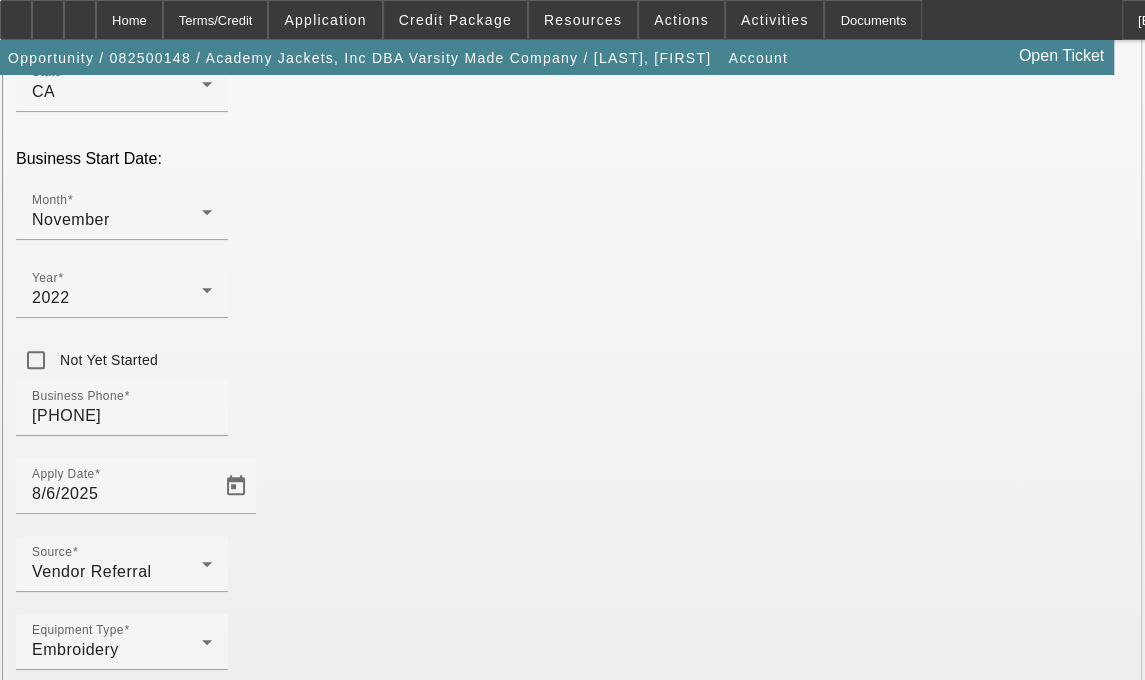 type on "[CITY]" 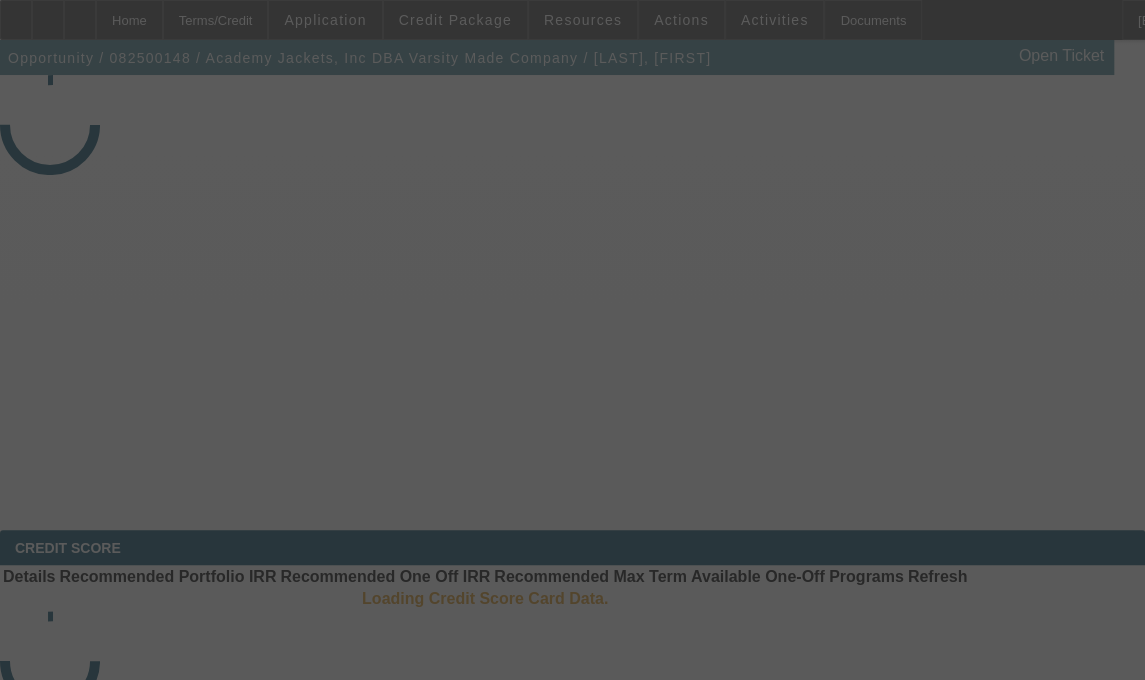 select on "3" 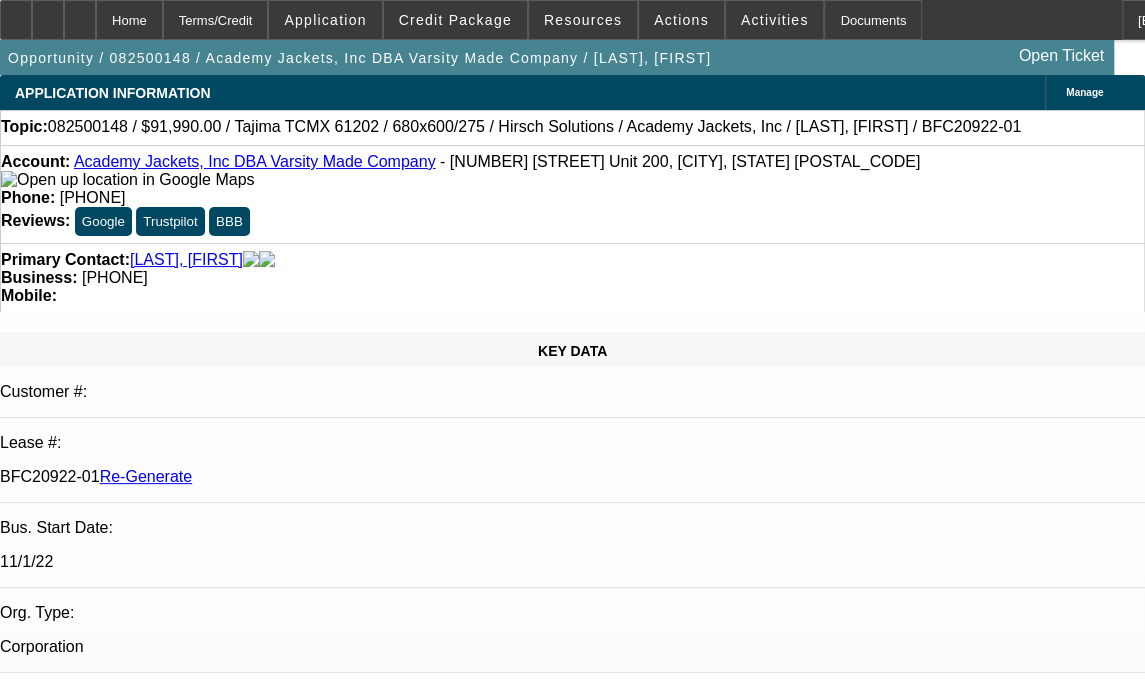 select on "0" 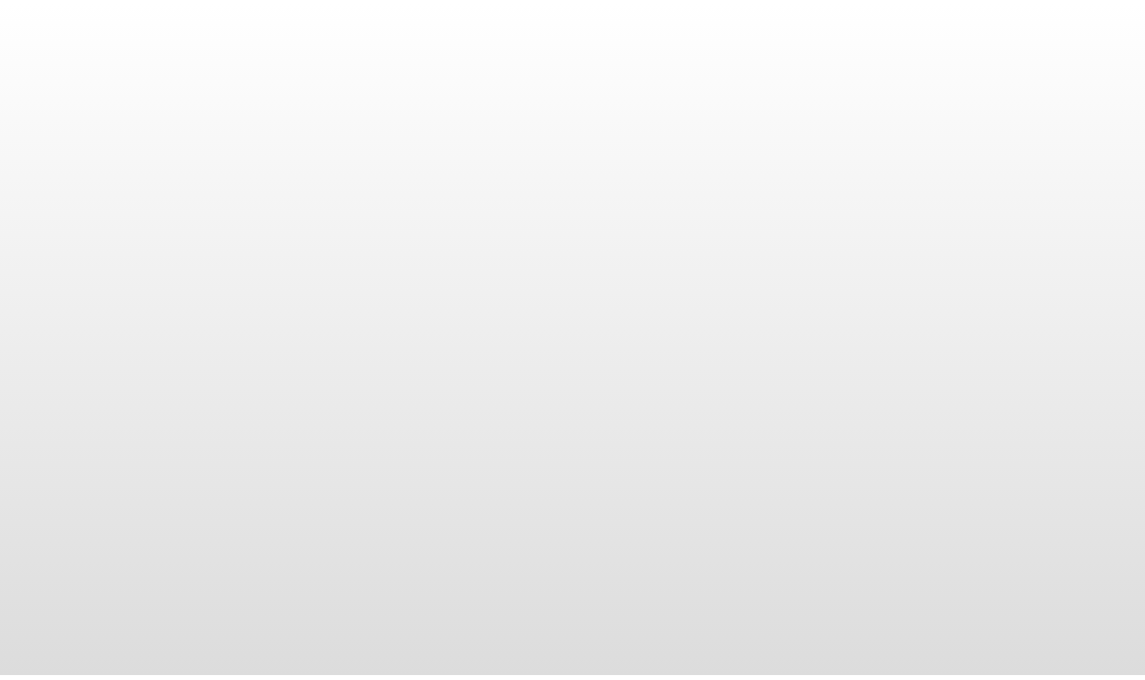 scroll, scrollTop: 0, scrollLeft: 0, axis: both 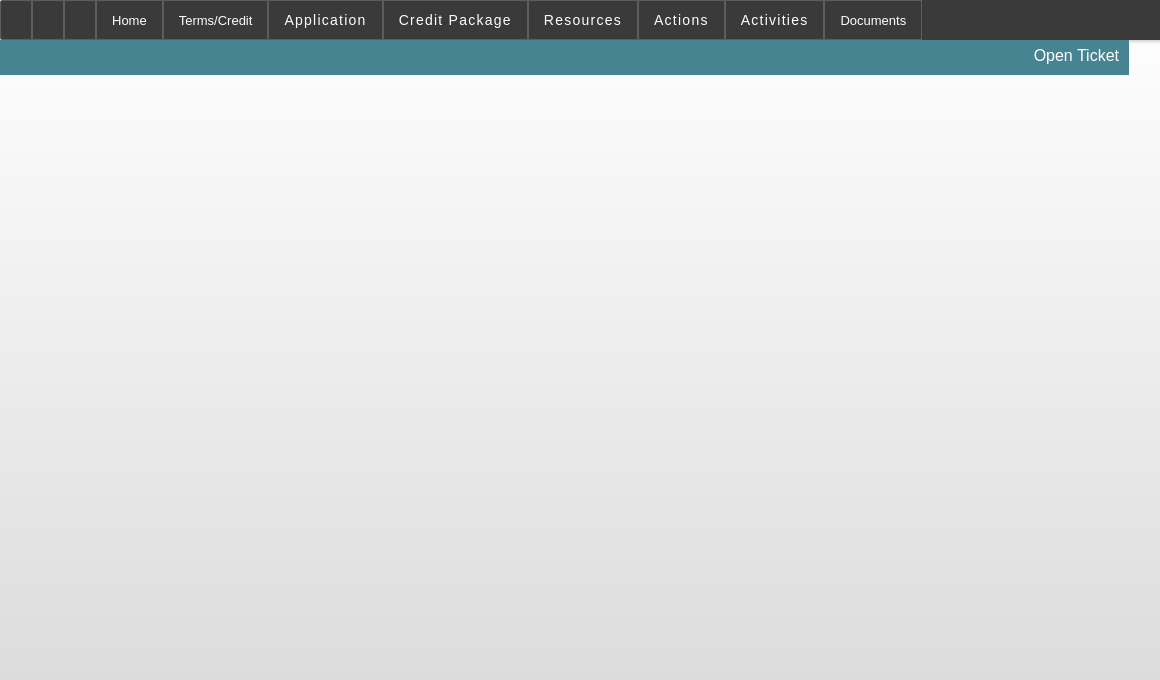 click on "Home
Terms/Credit
Application
Credit Package
Resources
Actions
Activities
Documents
Open Ticket" at bounding box center (580, 340) 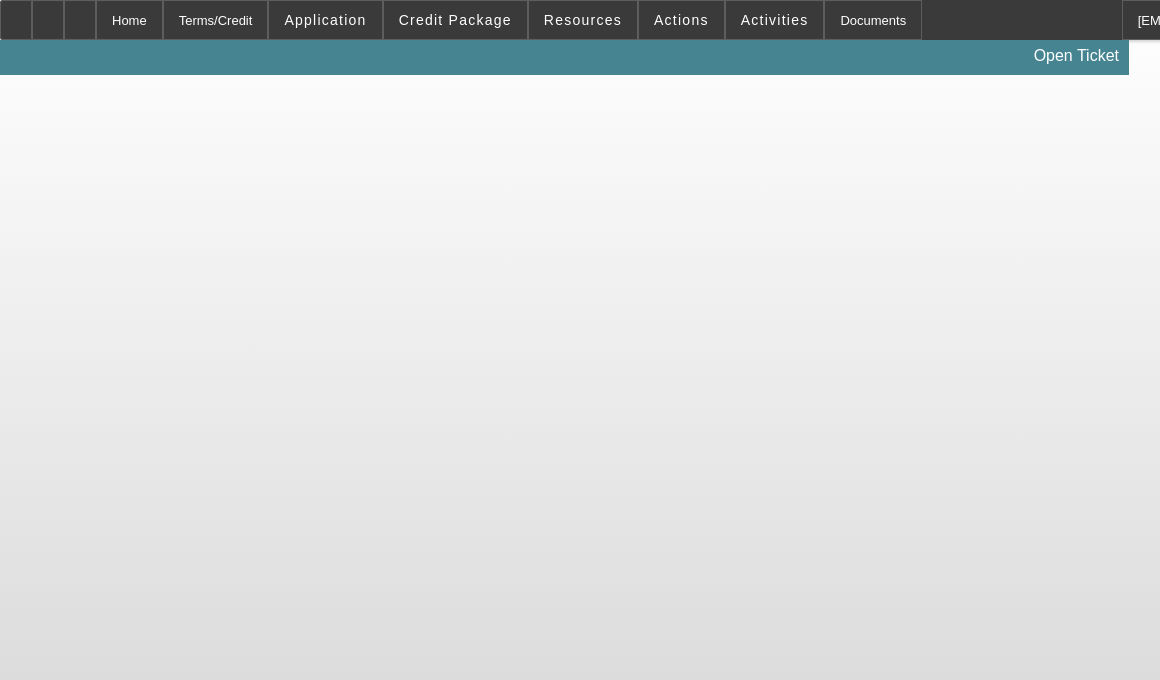 drag, startPoint x: 267, startPoint y: 306, endPoint x: 286, endPoint y: 305, distance: 19.026299 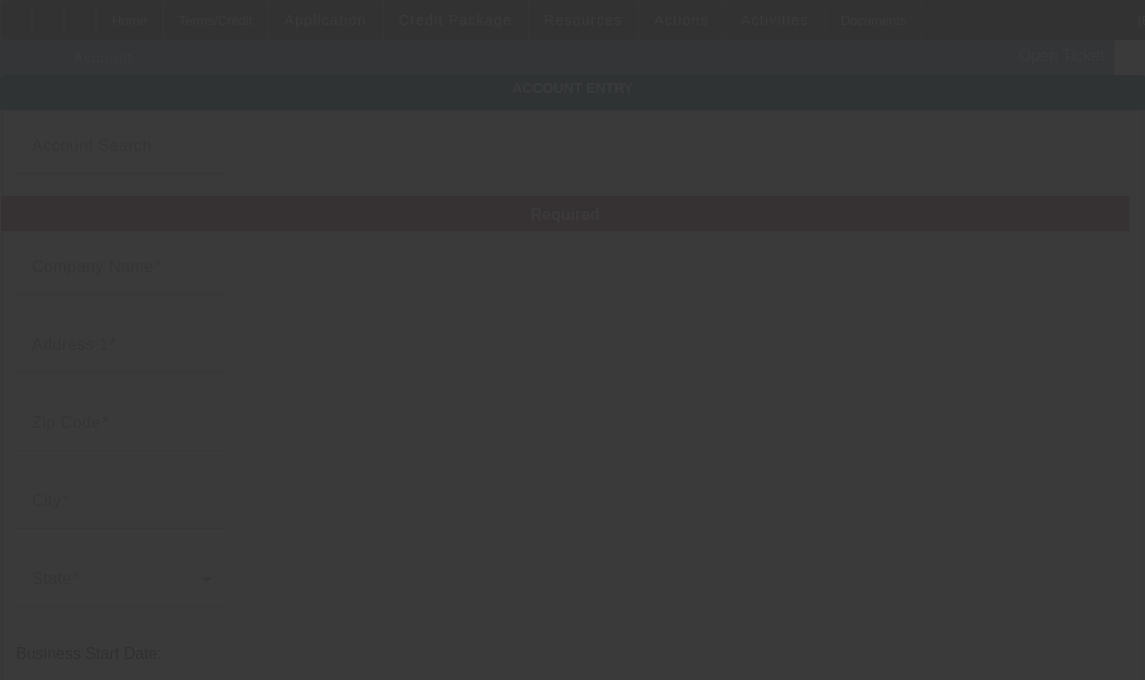 type on "Academy Jackets, Inc" 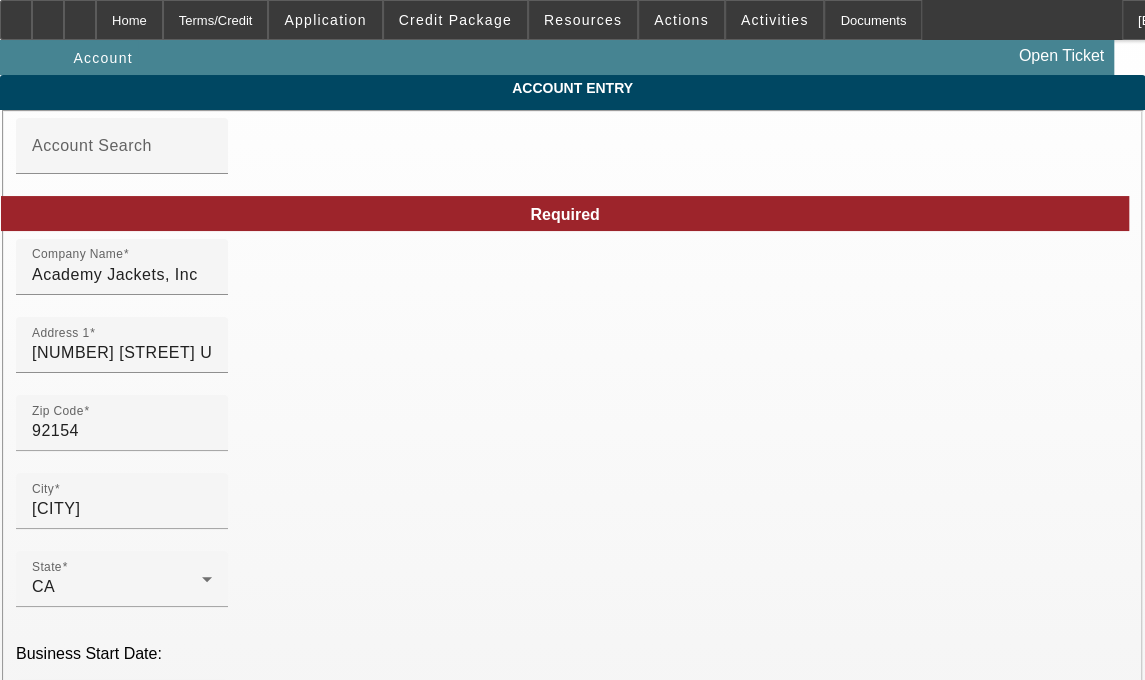 type on "8/6/2025" 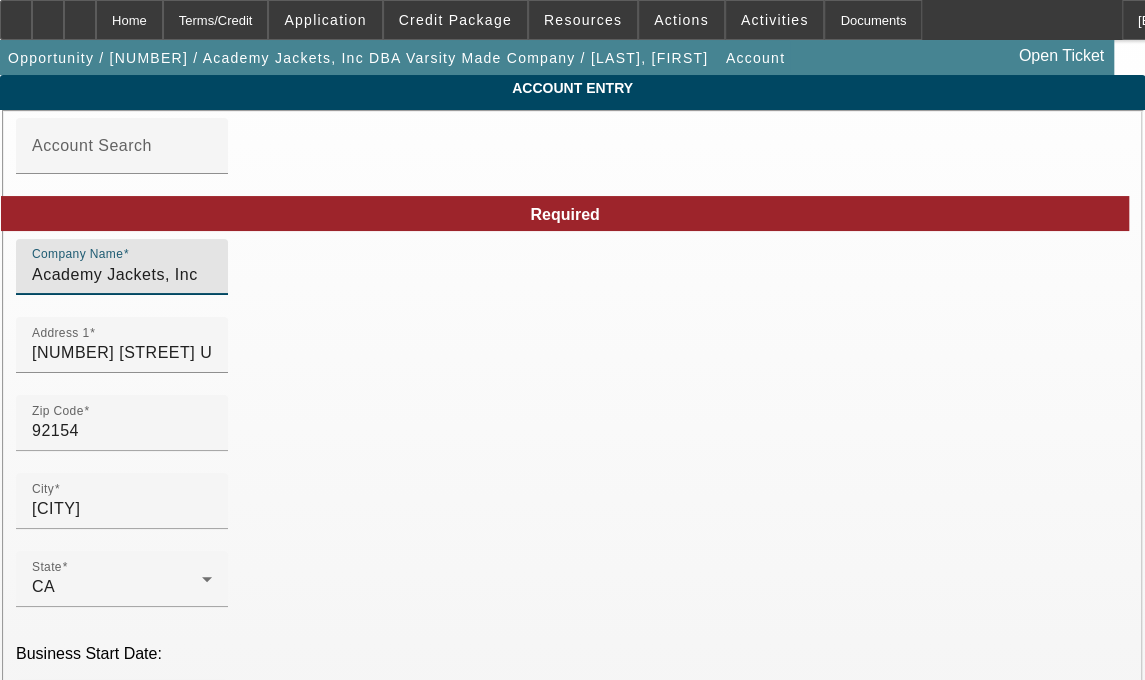 click on "Academy Jackets, Inc" at bounding box center (122, 275) 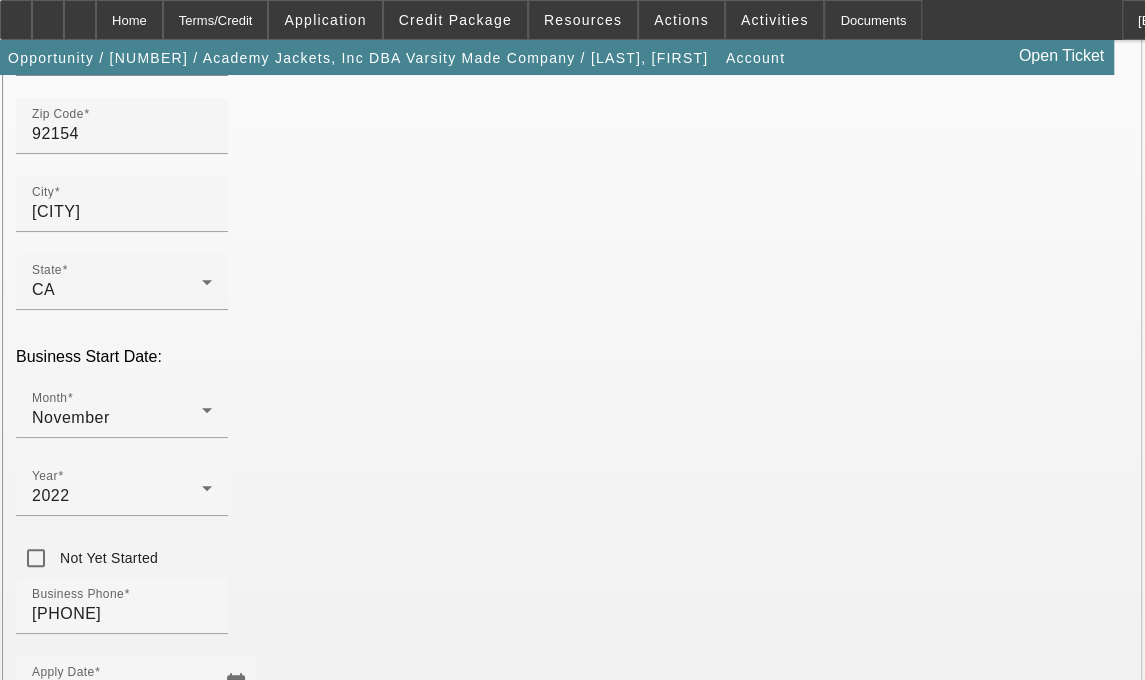 scroll, scrollTop: 366, scrollLeft: 0, axis: vertical 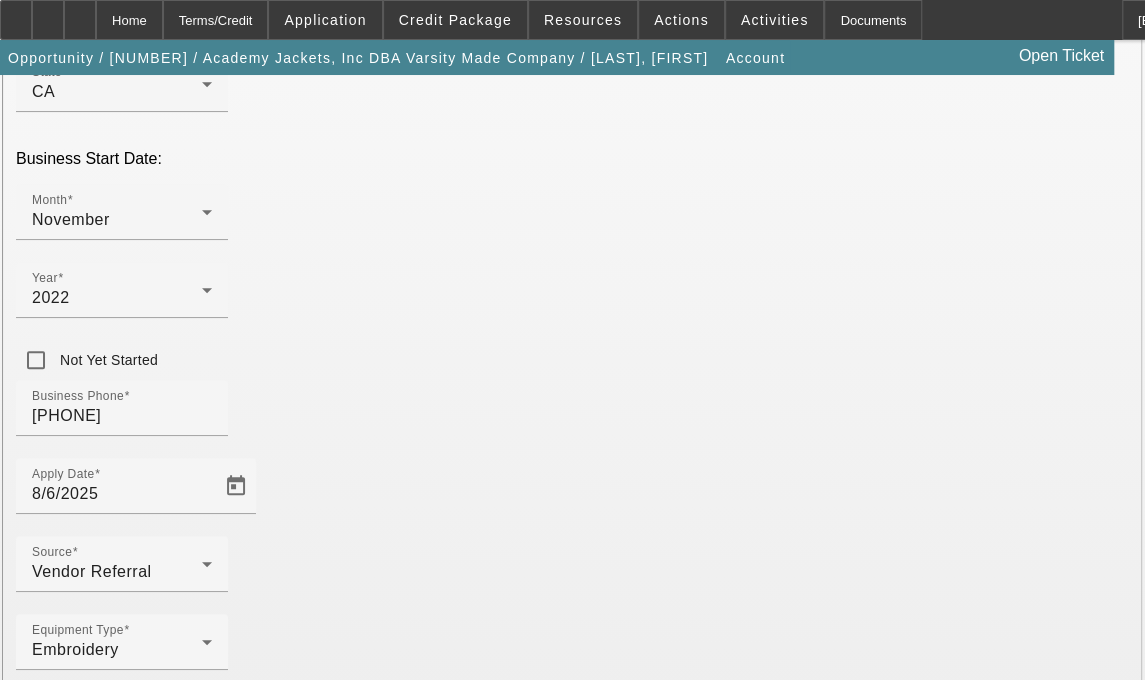 type on "Academy Jackets Inc" 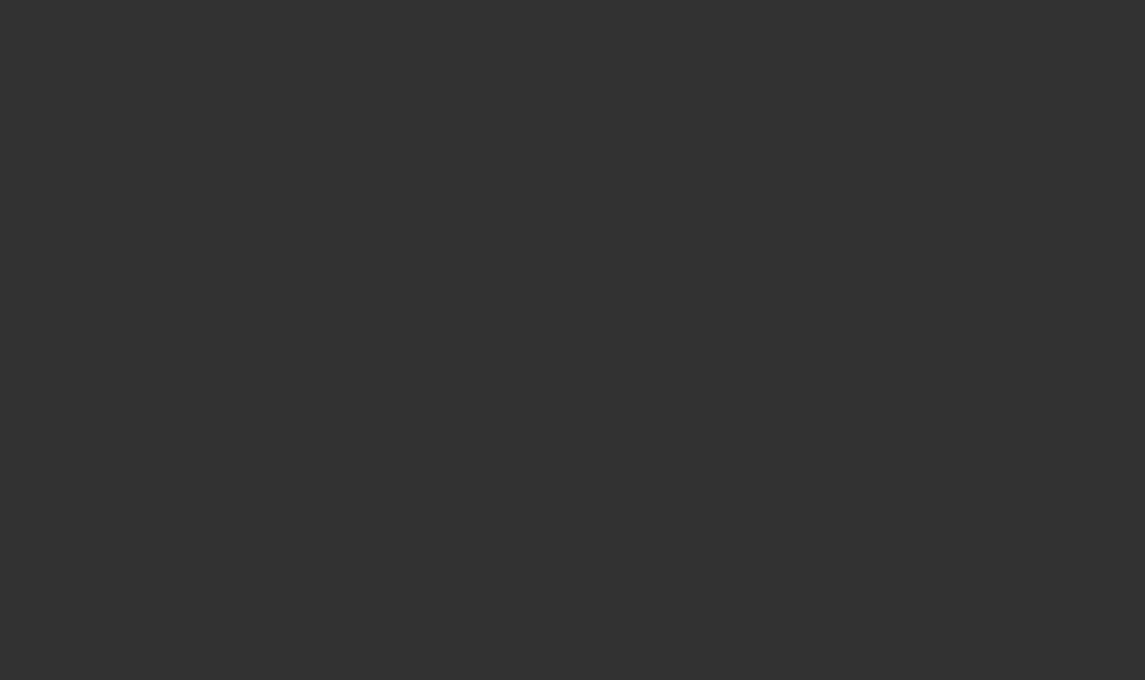 scroll, scrollTop: 0, scrollLeft: 0, axis: both 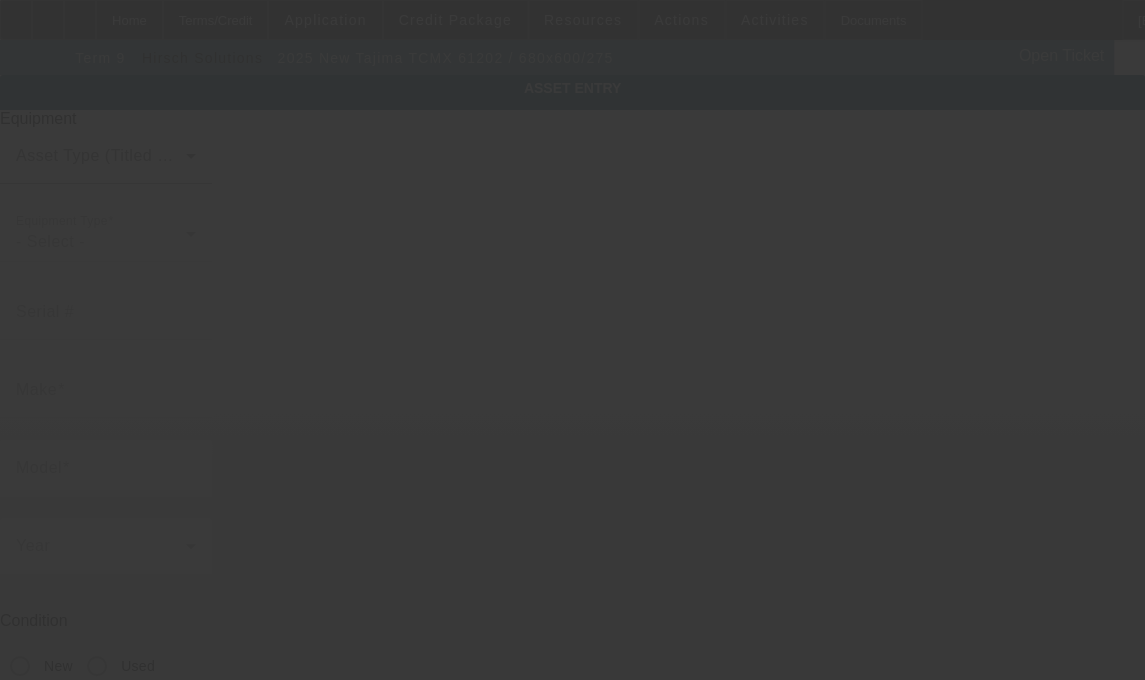 click 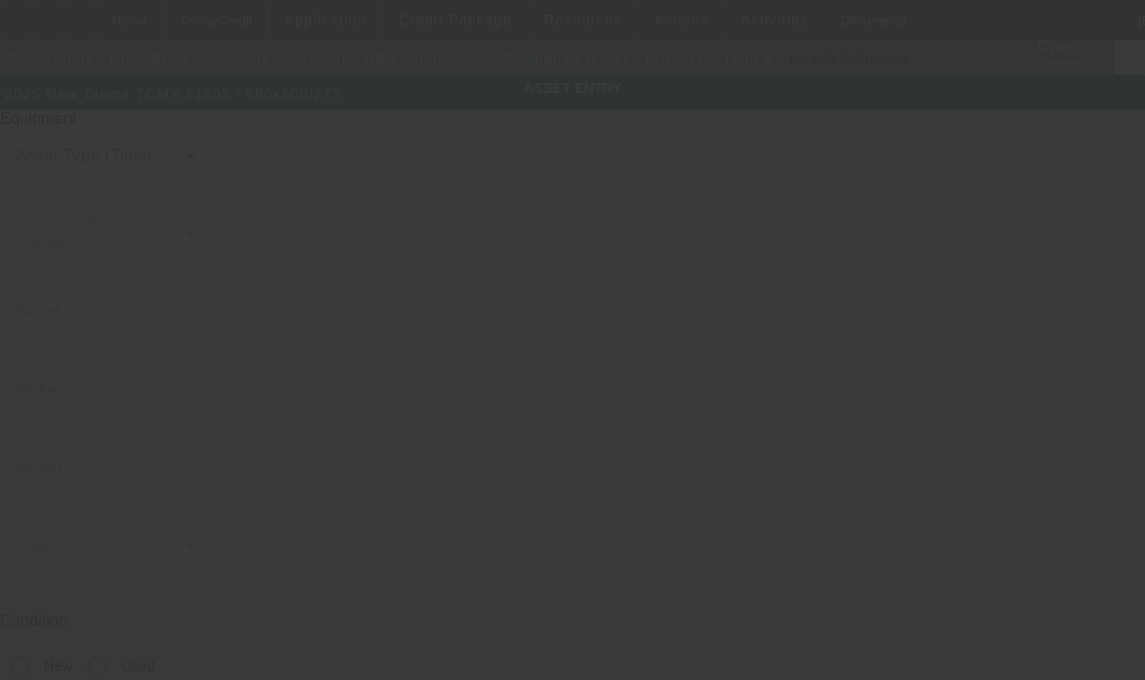 type on "Tajima" 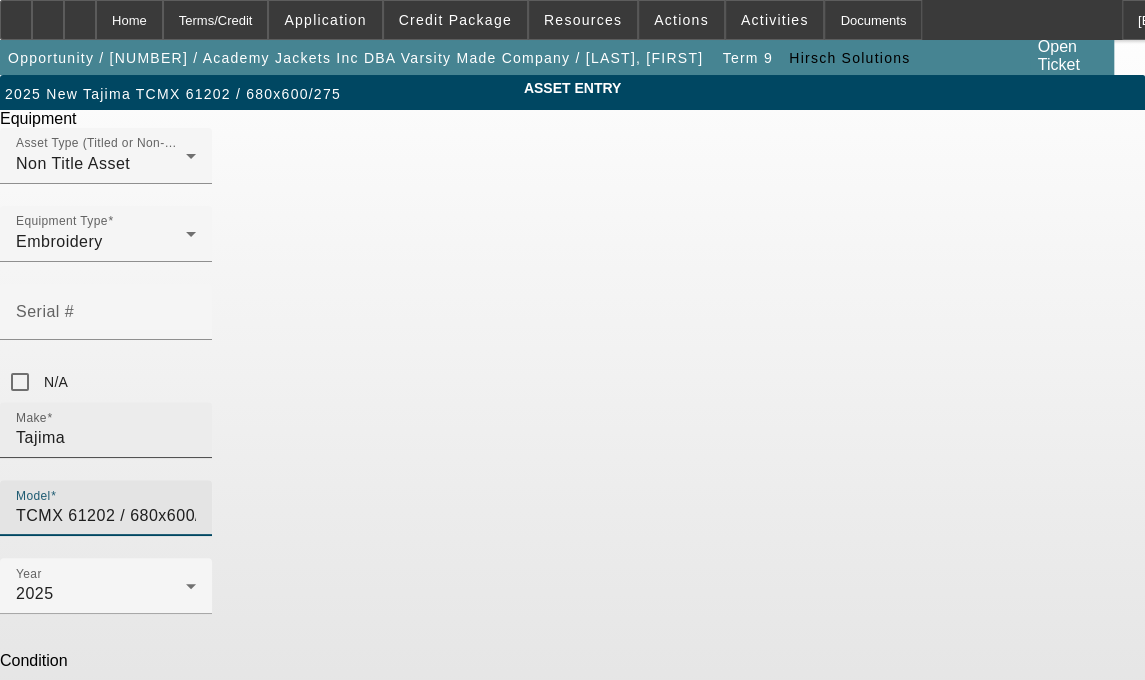 drag, startPoint x: 770, startPoint y: 361, endPoint x: 518, endPoint y: 365, distance: 252.03174 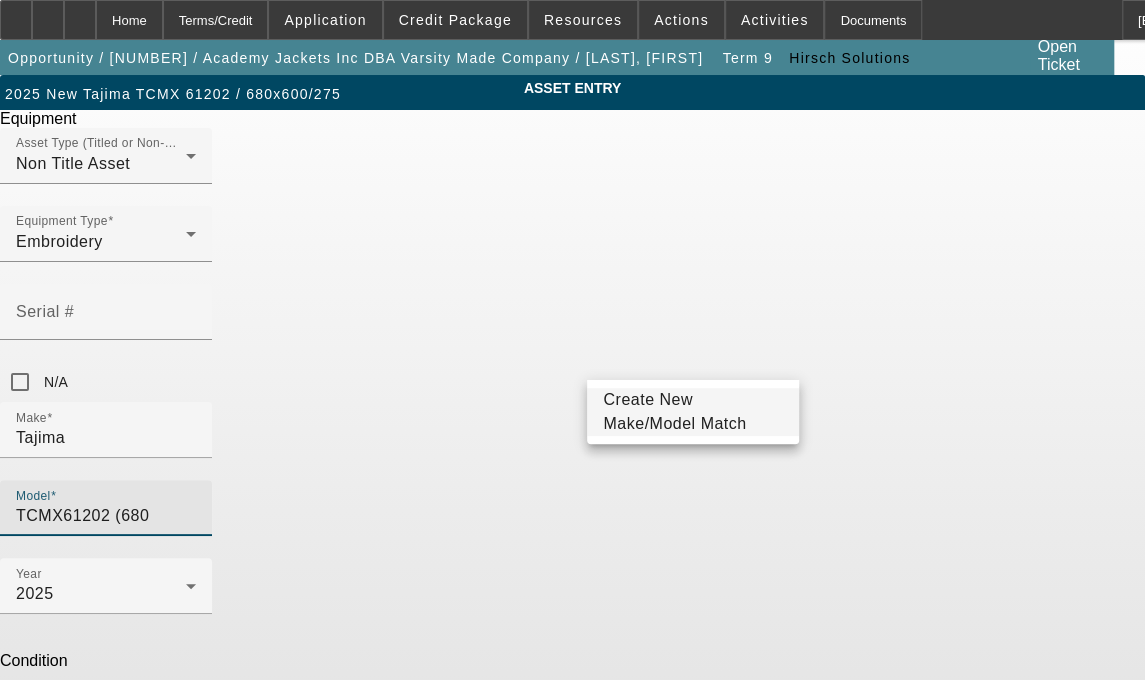 type on "TCMX61202 (680" 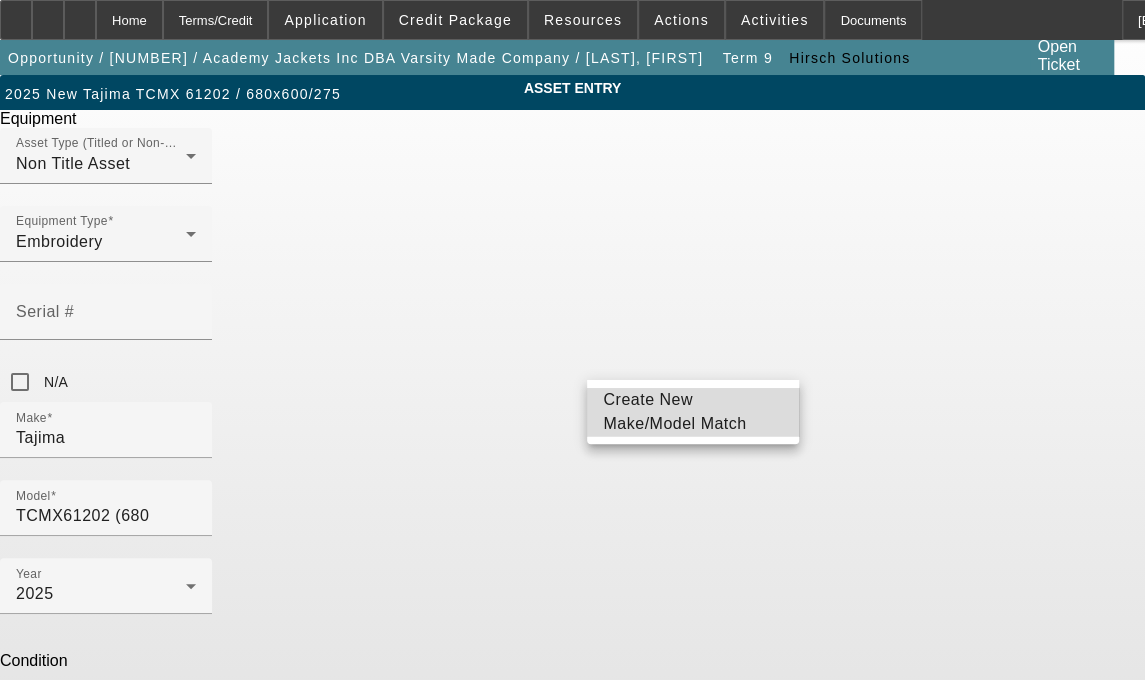 click on "Create New Make/Model Match" at bounding box center [693, 412] 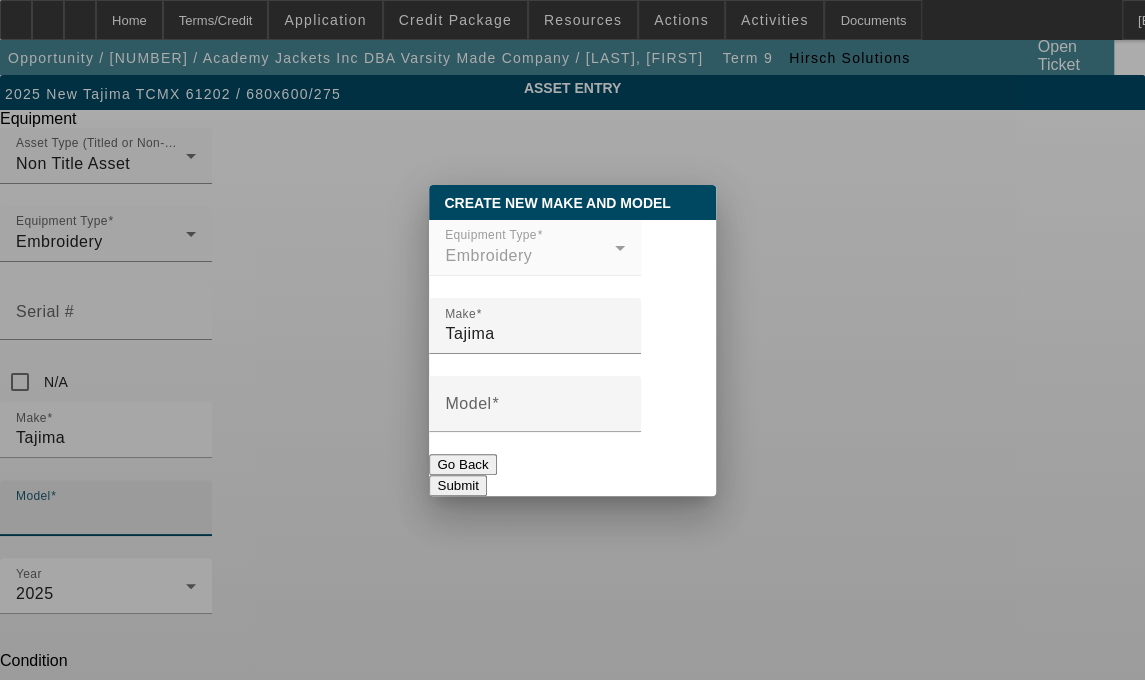 scroll, scrollTop: 0, scrollLeft: 0, axis: both 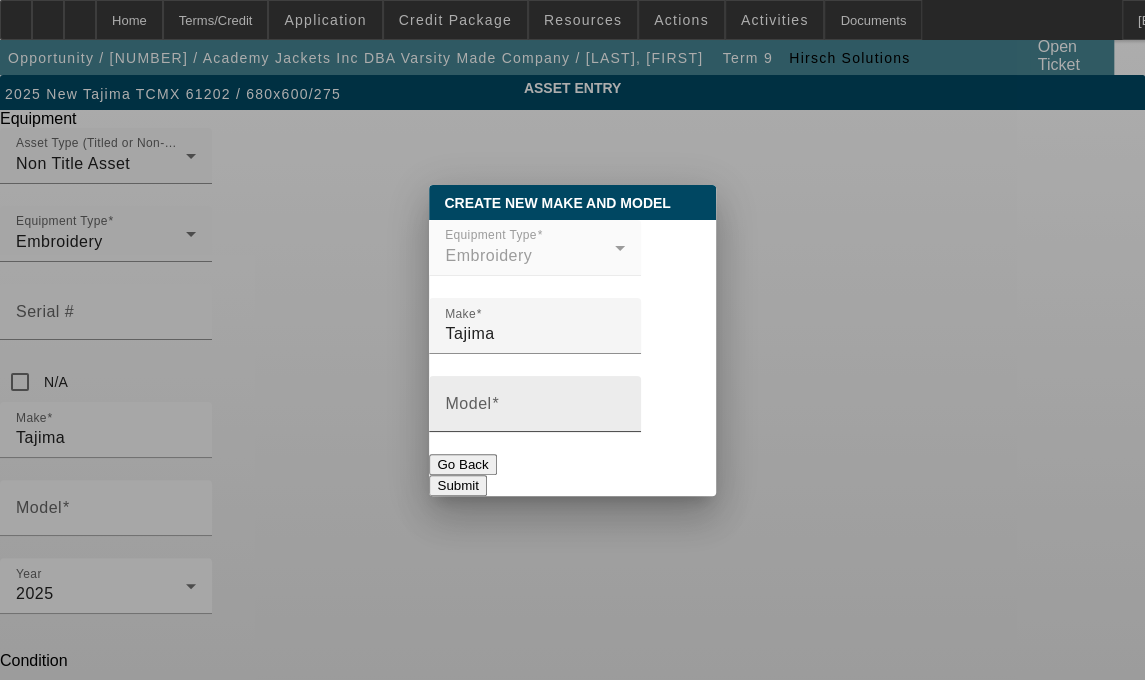 click at bounding box center (495, 403) 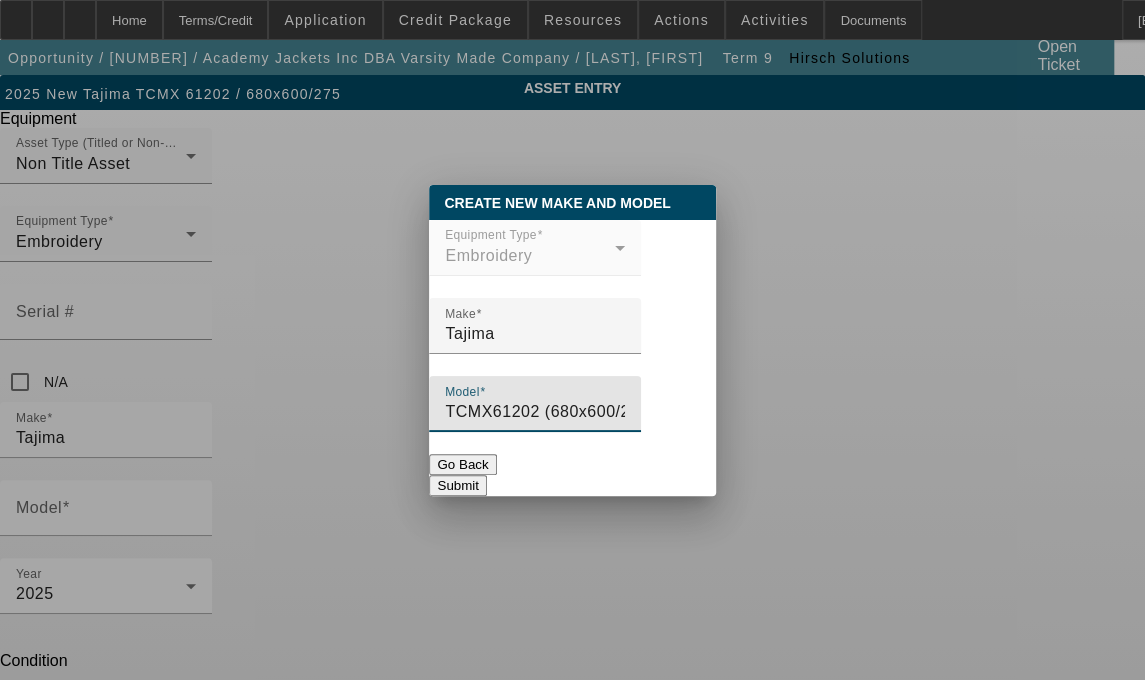 type on "TCMX61202 (680x600/275)" 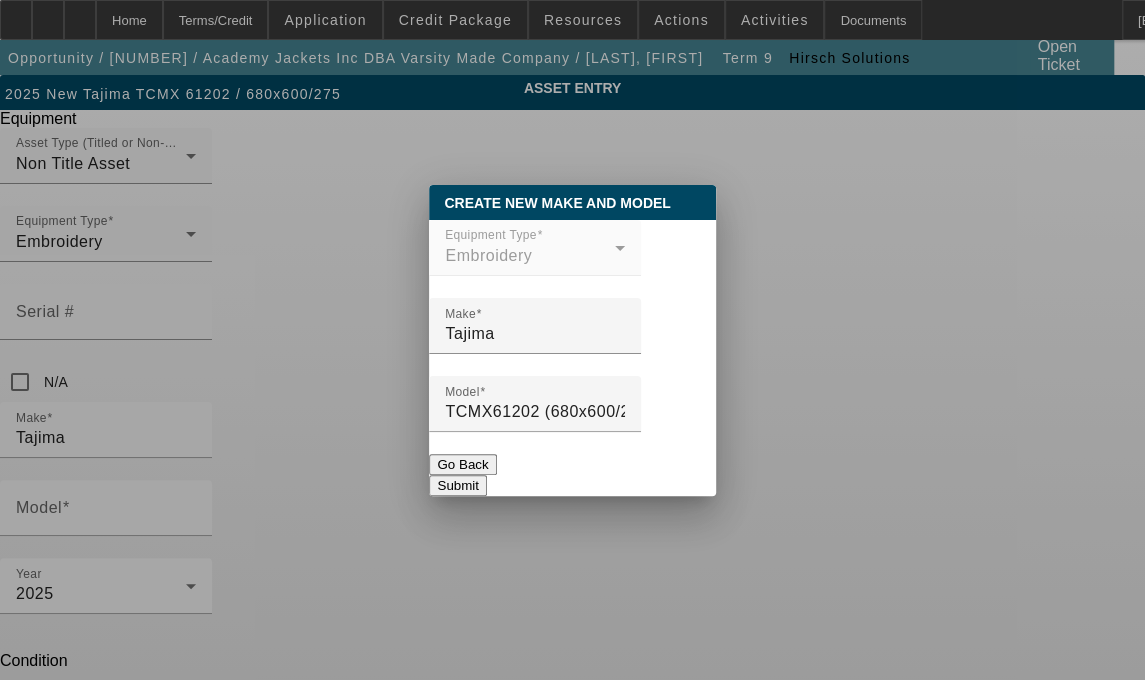 click on "Submit" at bounding box center (457, 485) 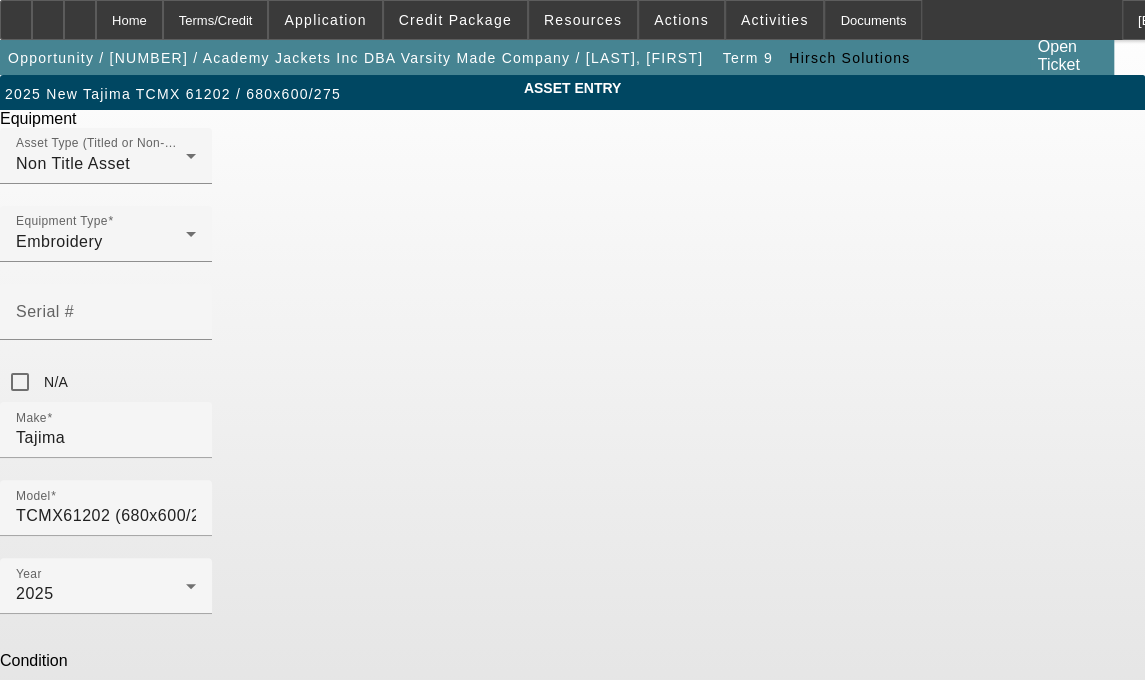 drag, startPoint x: 632, startPoint y: 514, endPoint x: 352, endPoint y: 519, distance: 280.04465 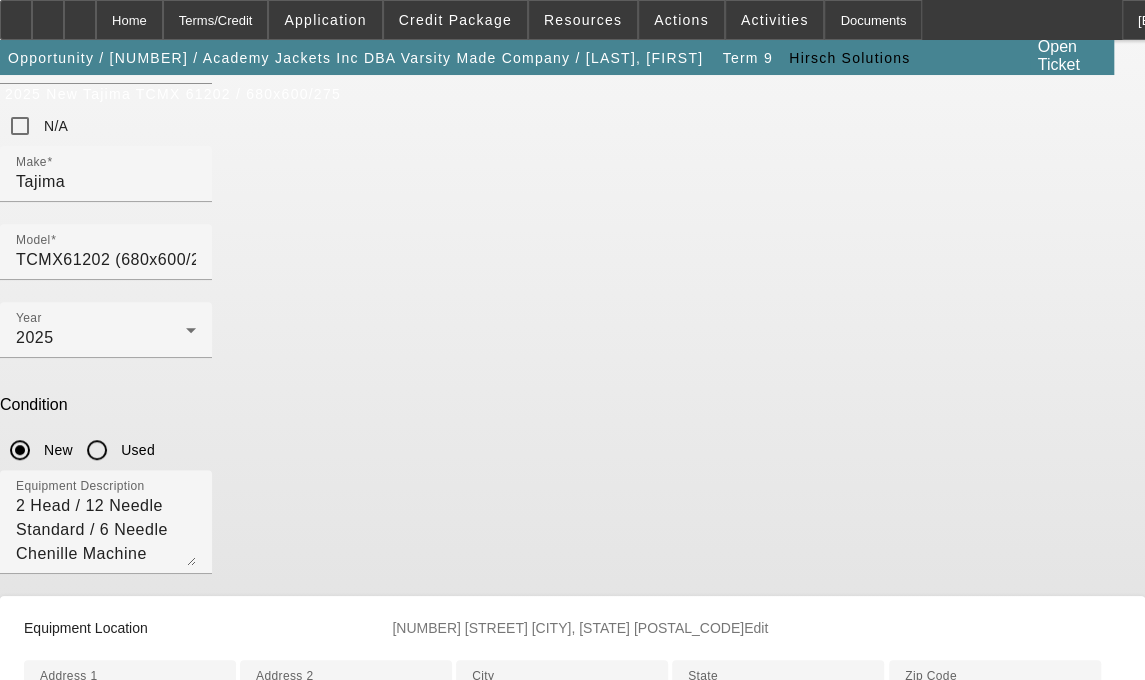 scroll, scrollTop: 344, scrollLeft: 0, axis: vertical 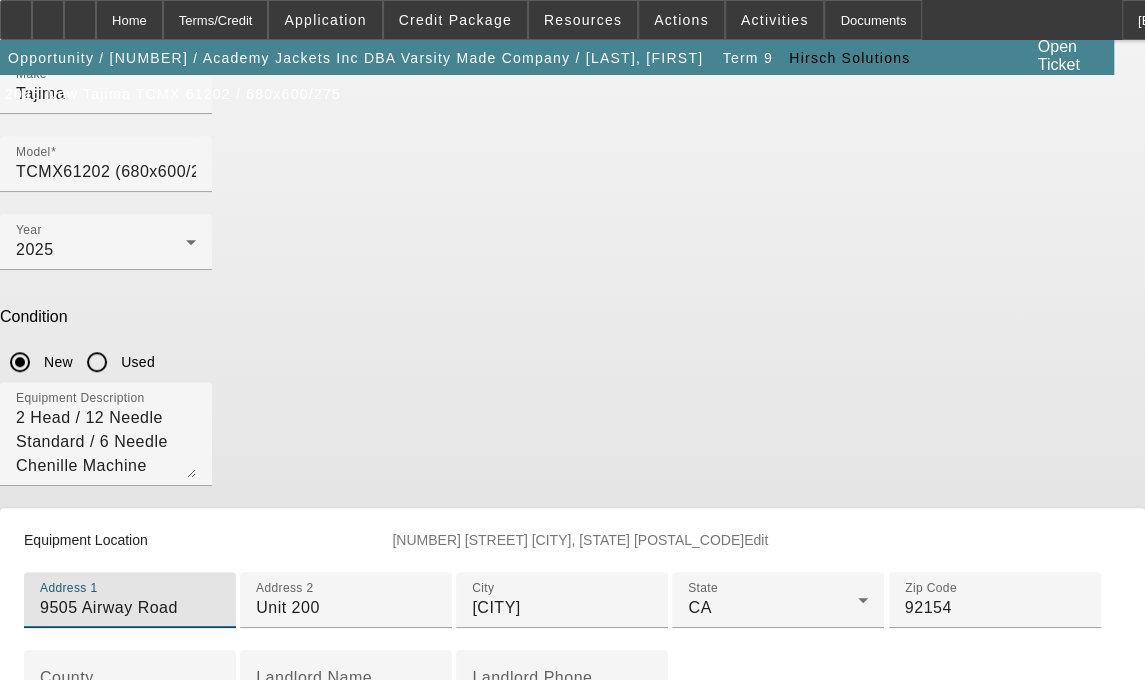 click on "9505 Airway Road" at bounding box center (130, 608) 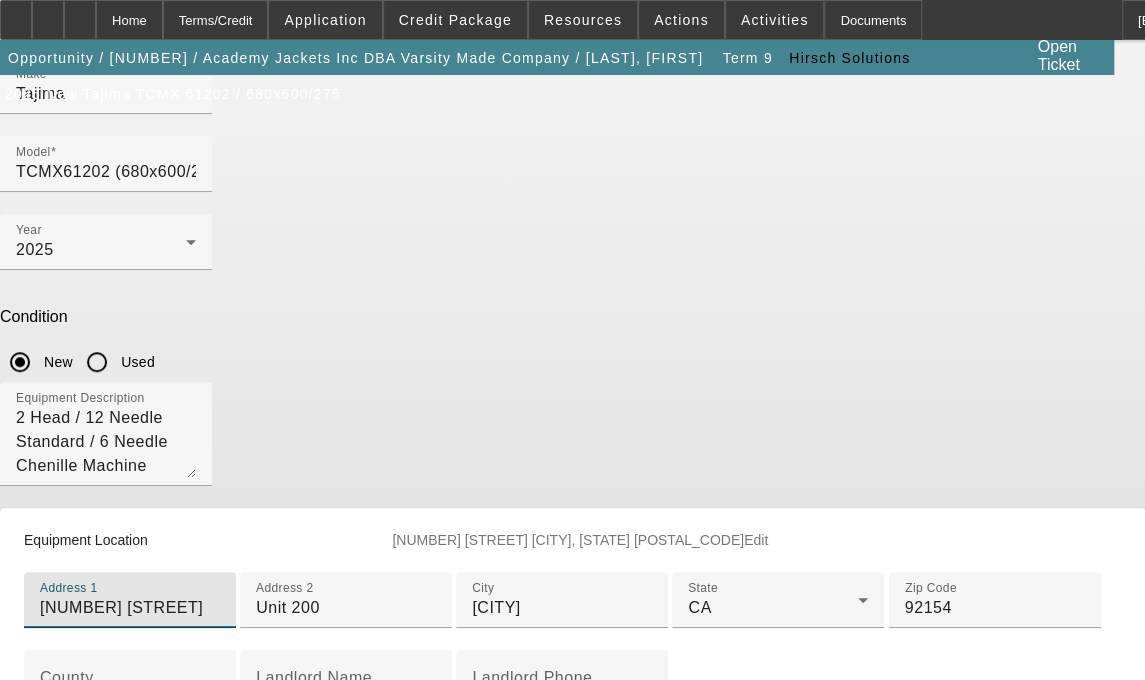 type on "[NUMBER] [STREET]" 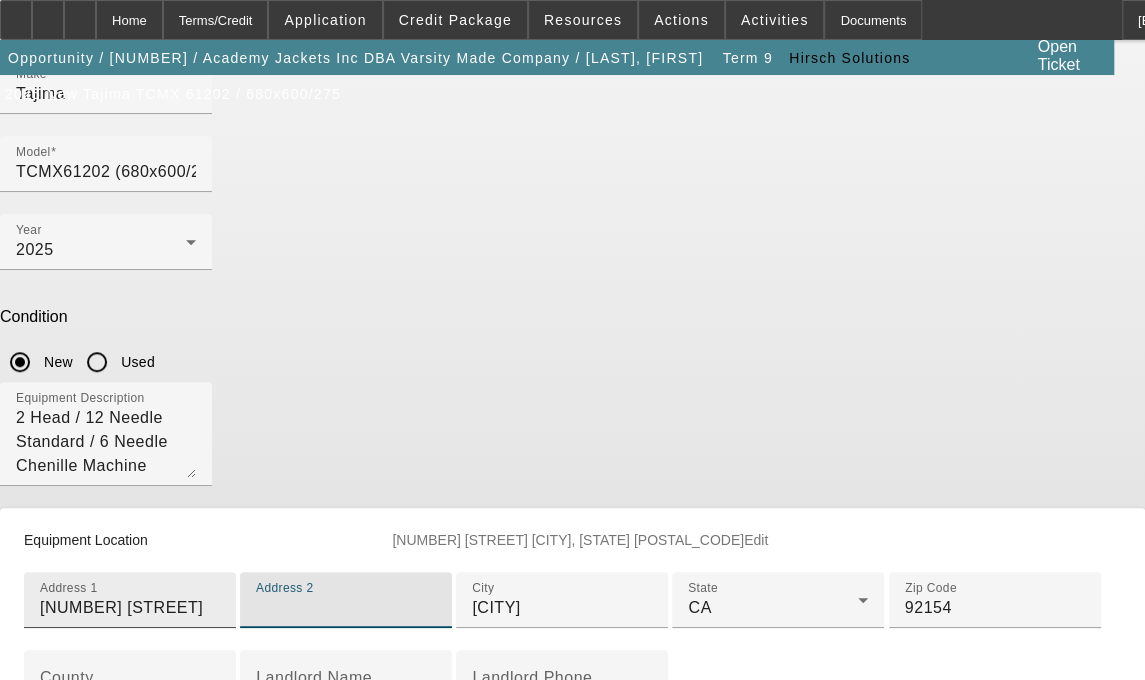 type 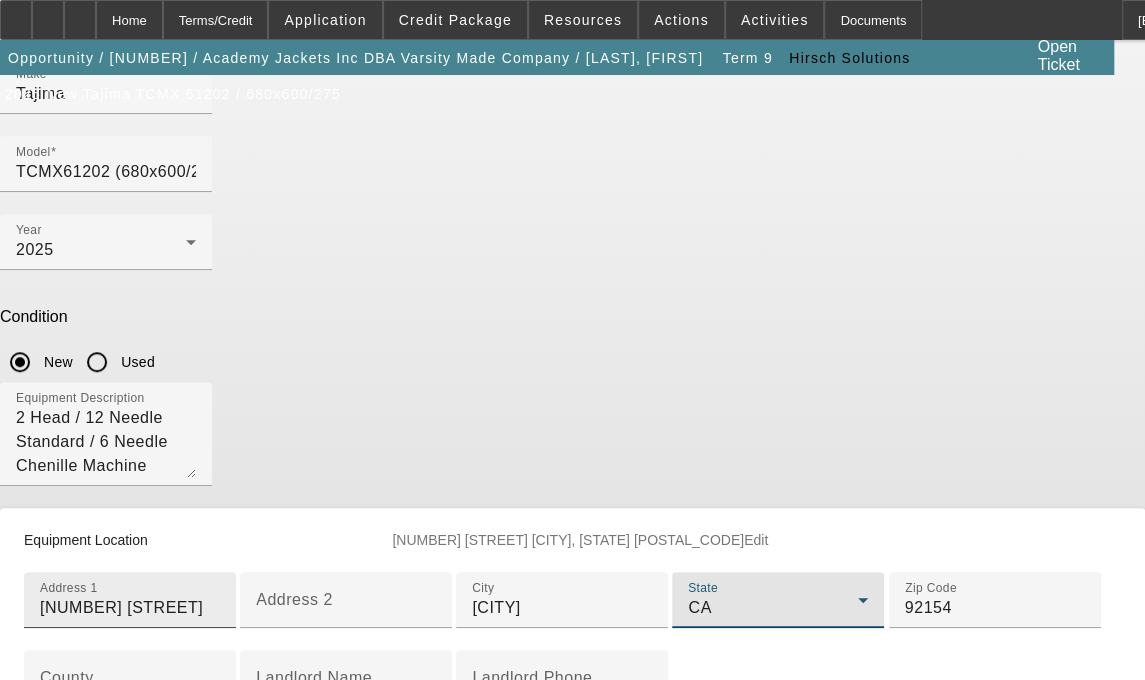 scroll, scrollTop: 702, scrollLeft: 0, axis: vertical 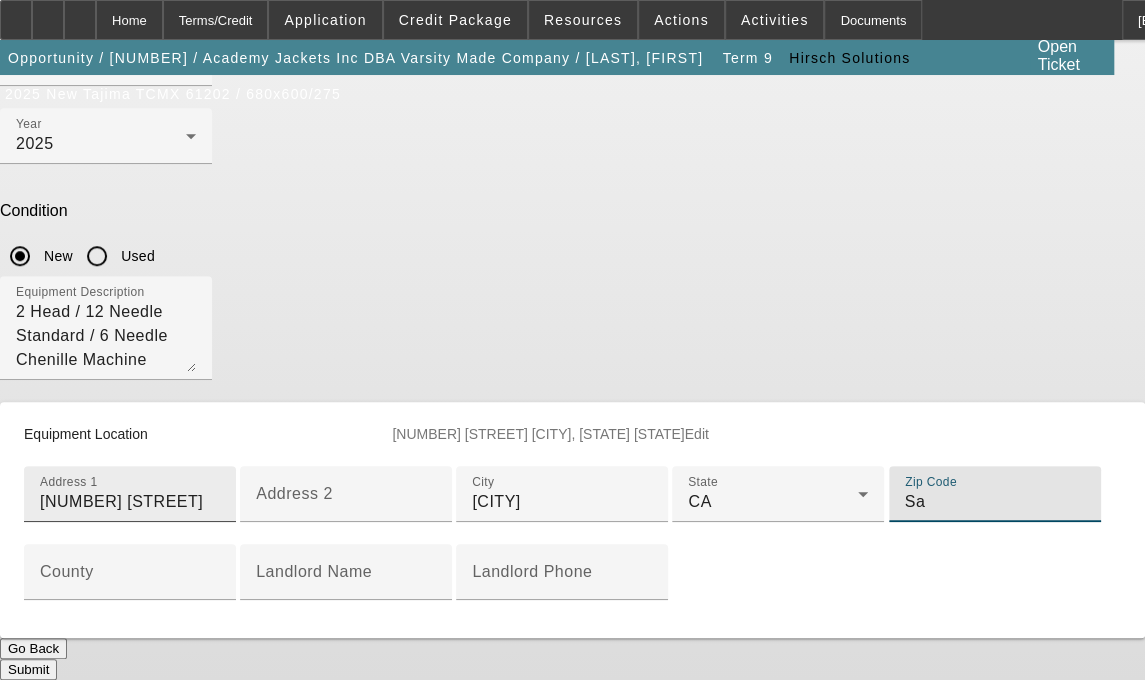 type on "S" 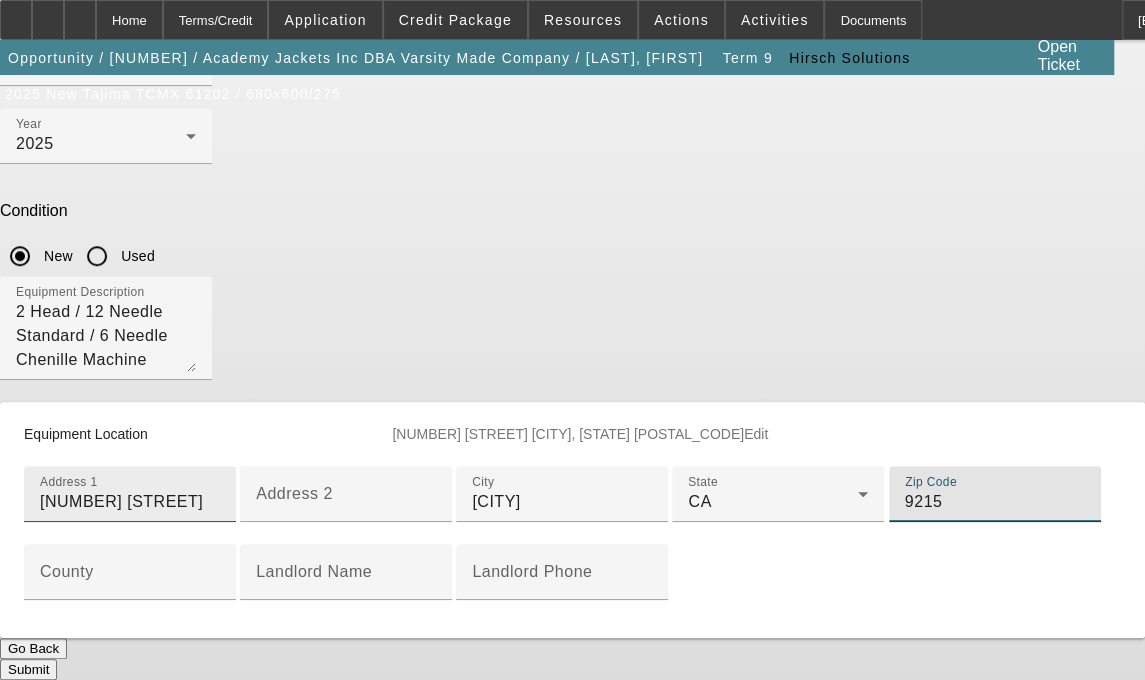 type on "92154" 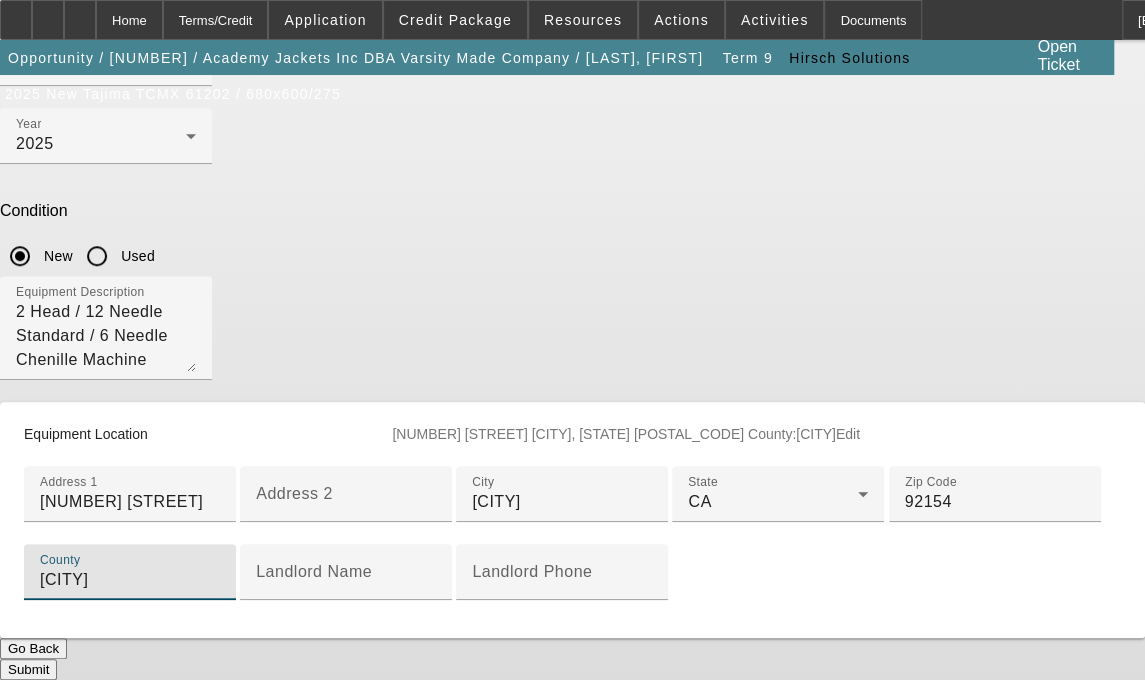 type on "[CITY]" 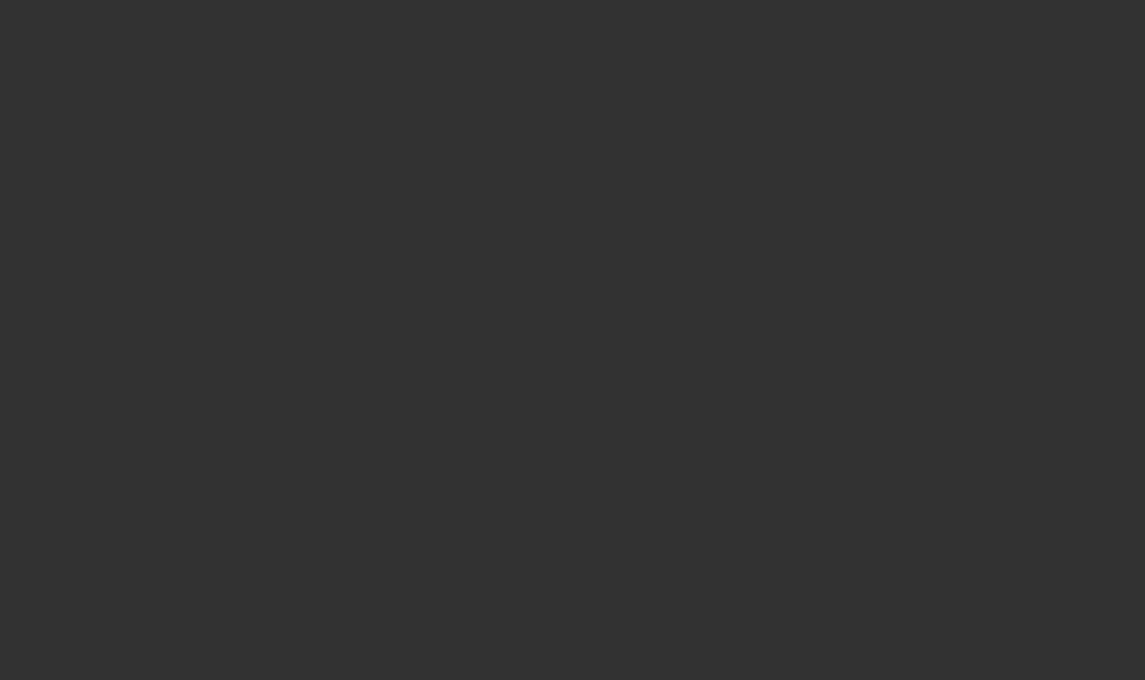 scroll, scrollTop: 0, scrollLeft: 0, axis: both 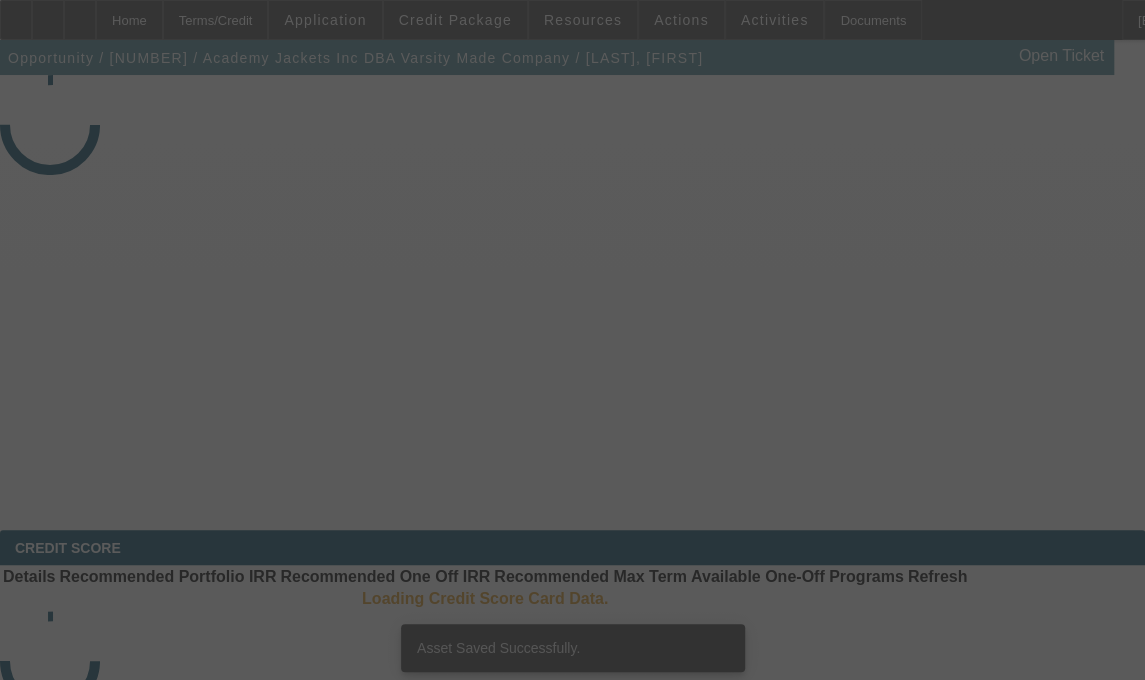 select on "3" 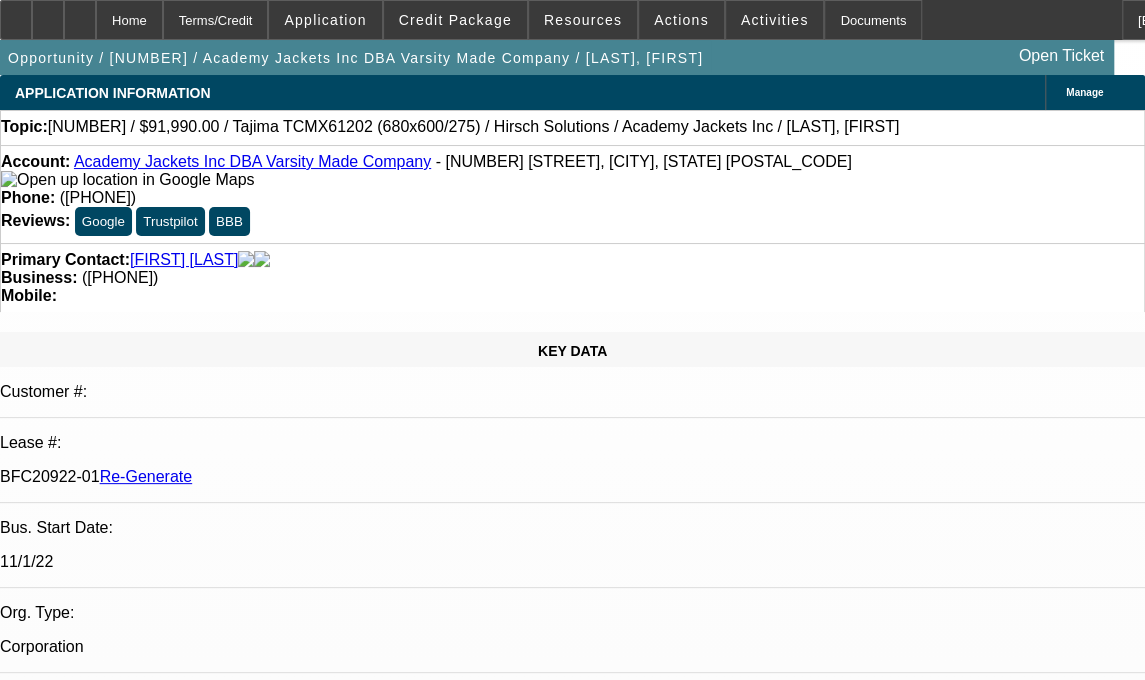 select on "0" 